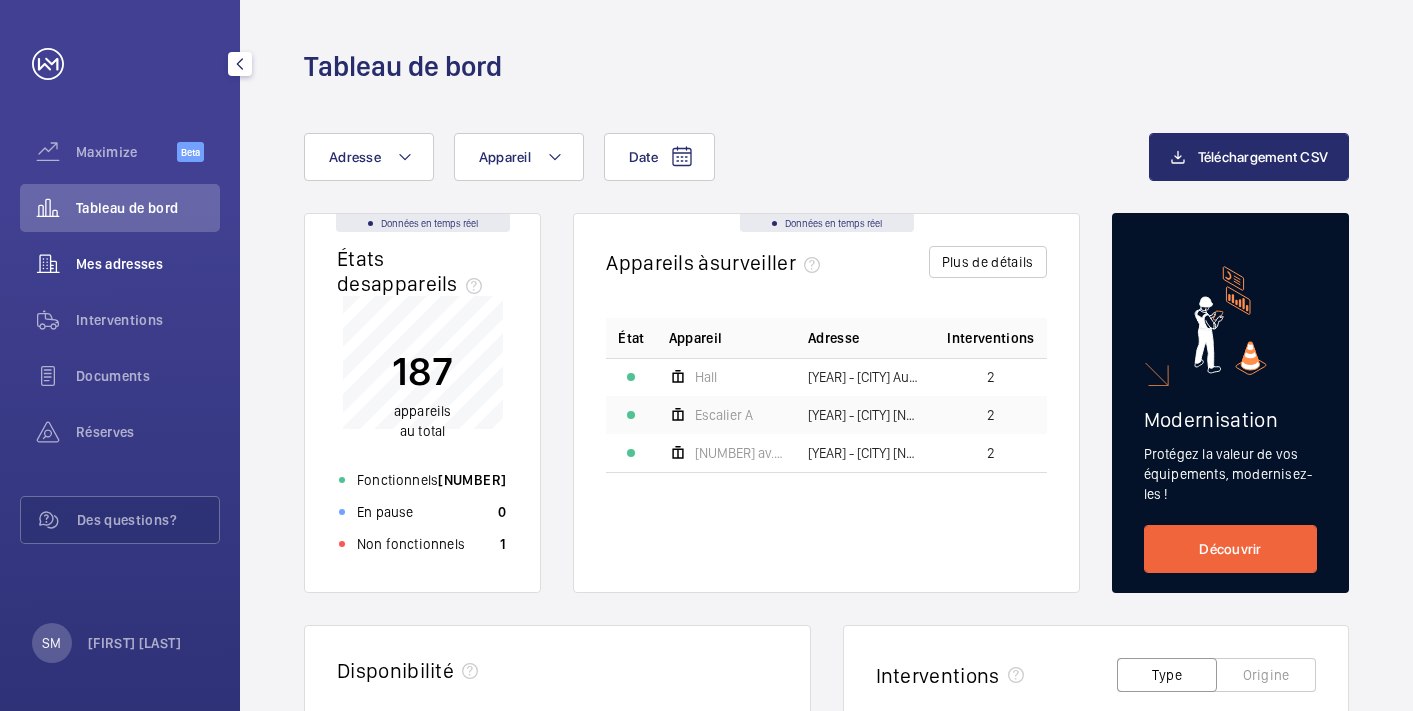 scroll, scrollTop: 0, scrollLeft: 0, axis: both 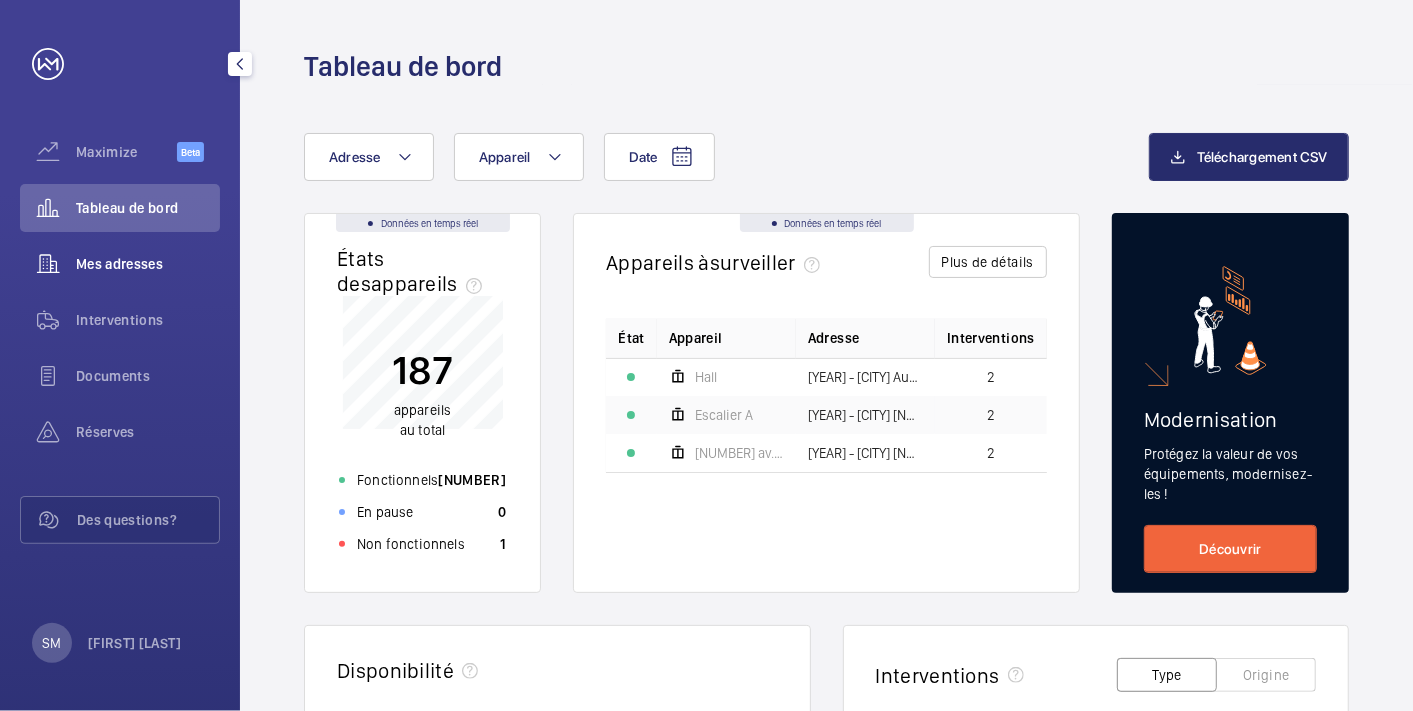 click on "Mes adresses" 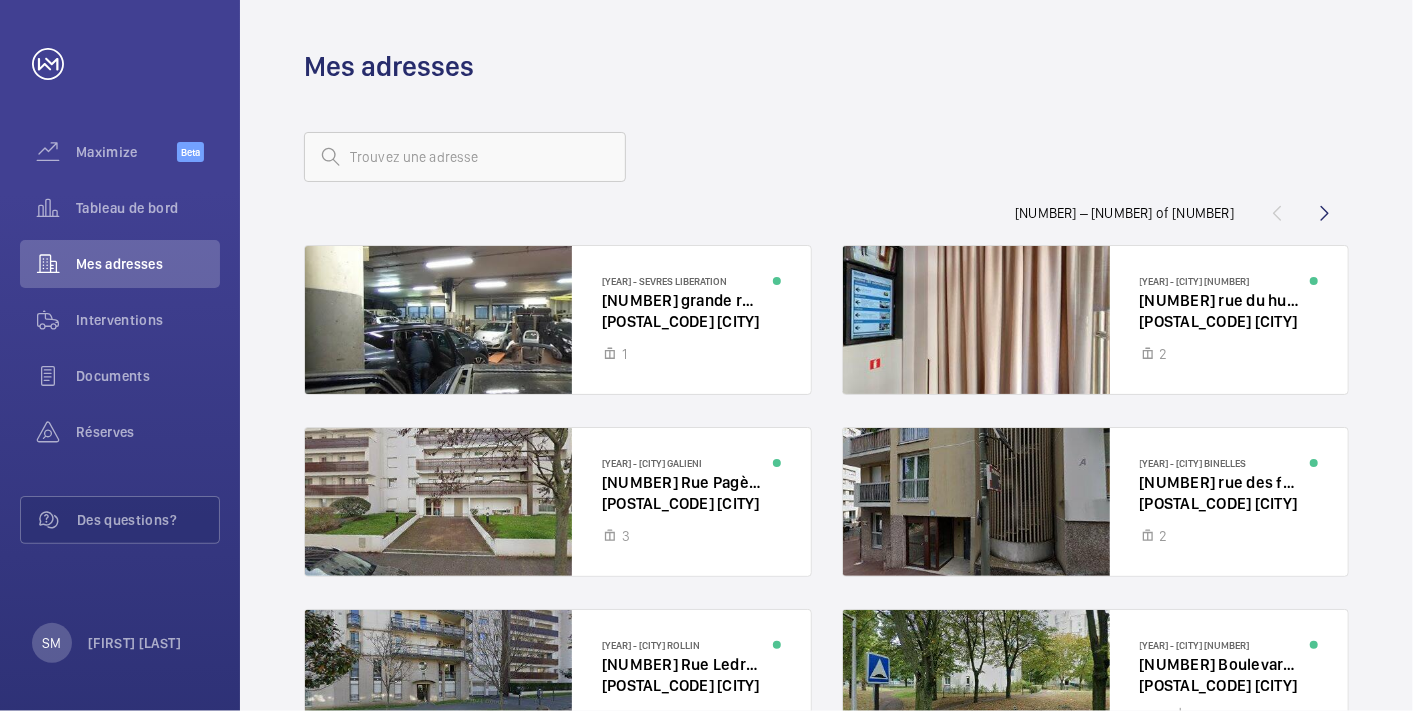 click 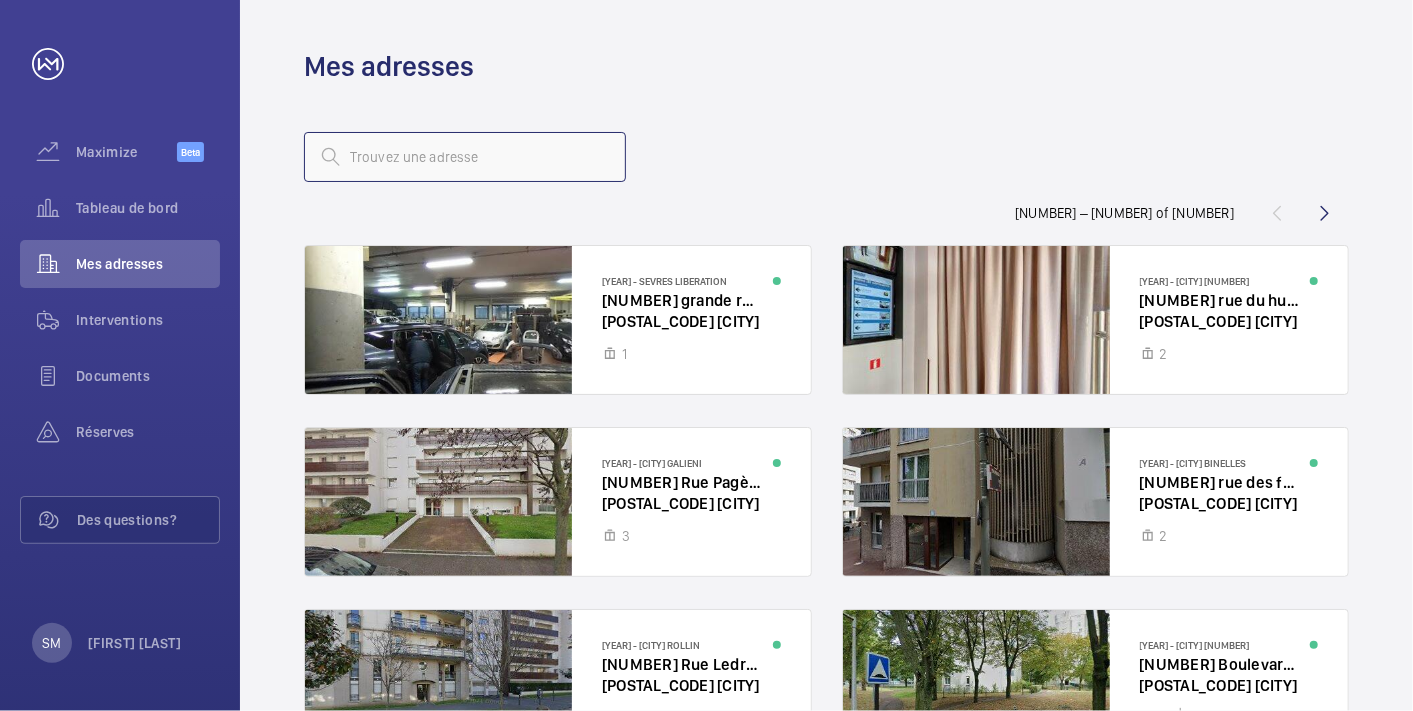click 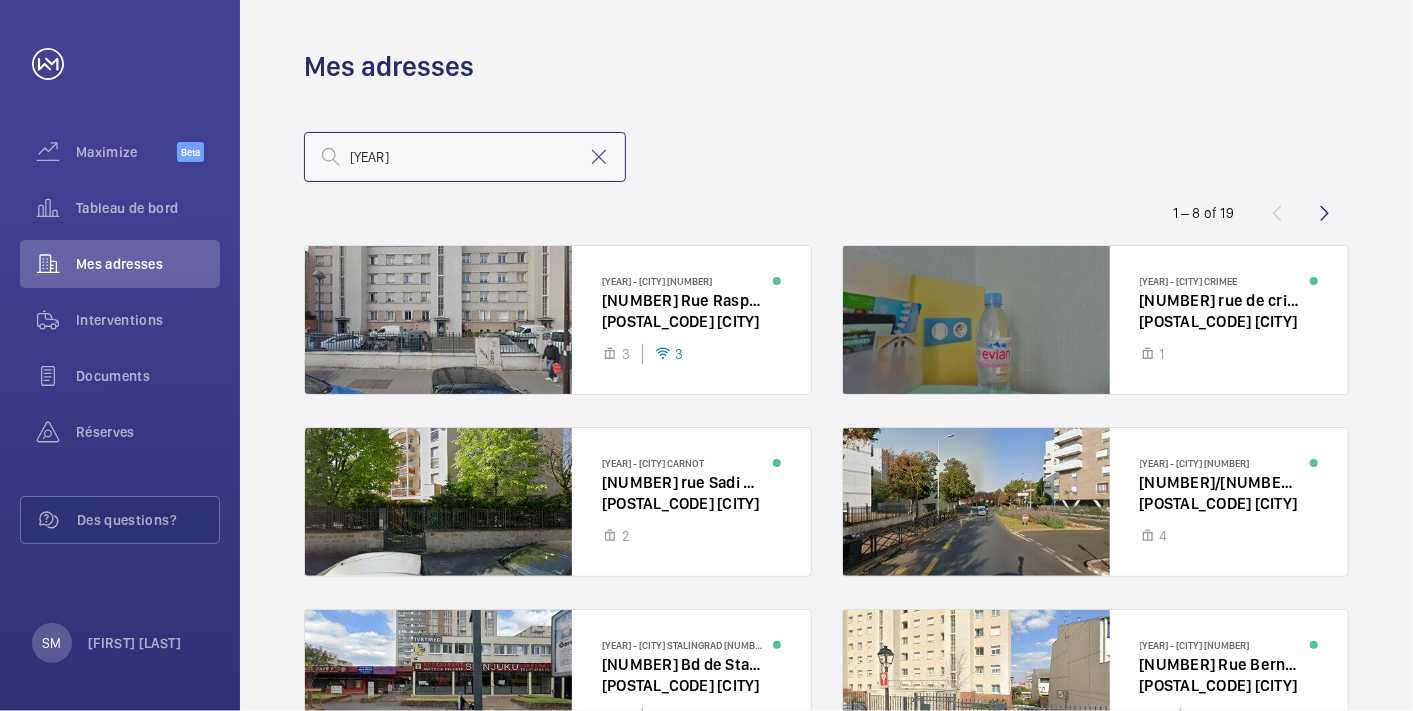 click on "20038" 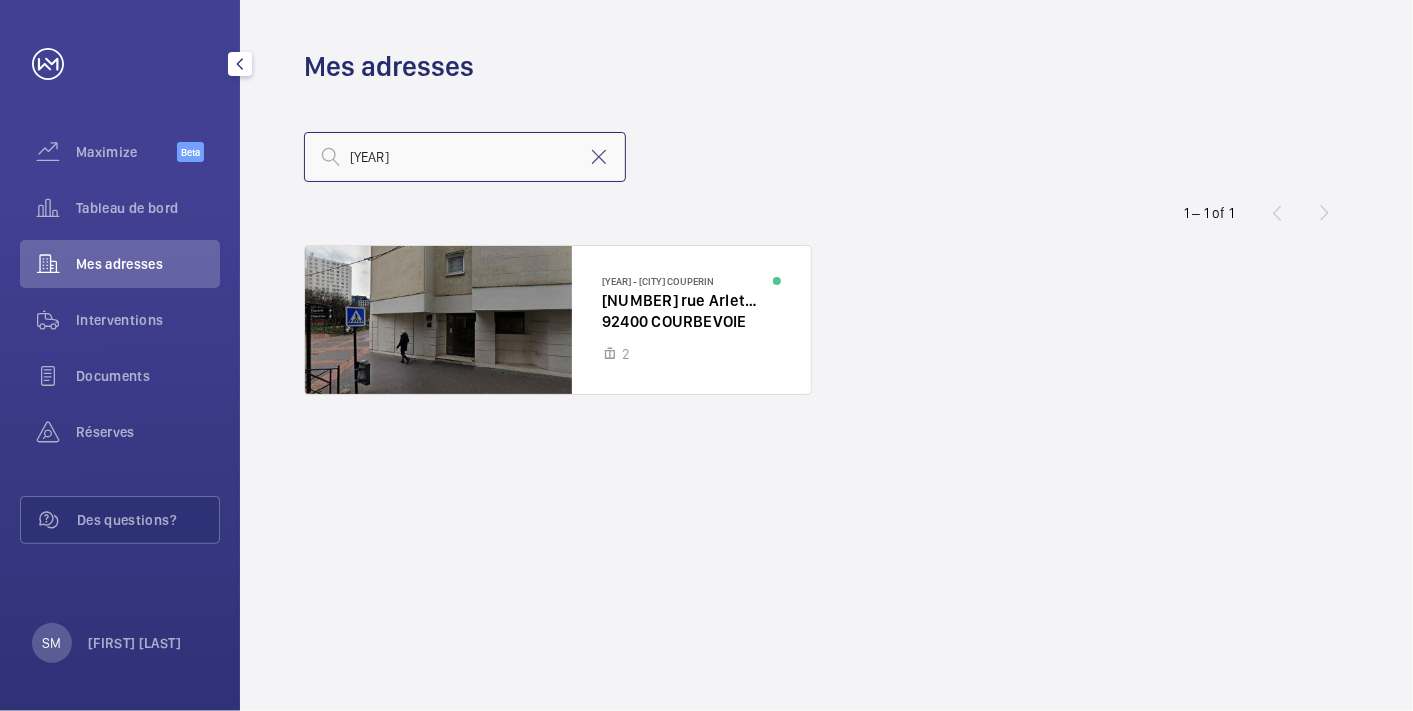 drag, startPoint x: 425, startPoint y: 163, endPoint x: 236, endPoint y: 165, distance: 189.01057 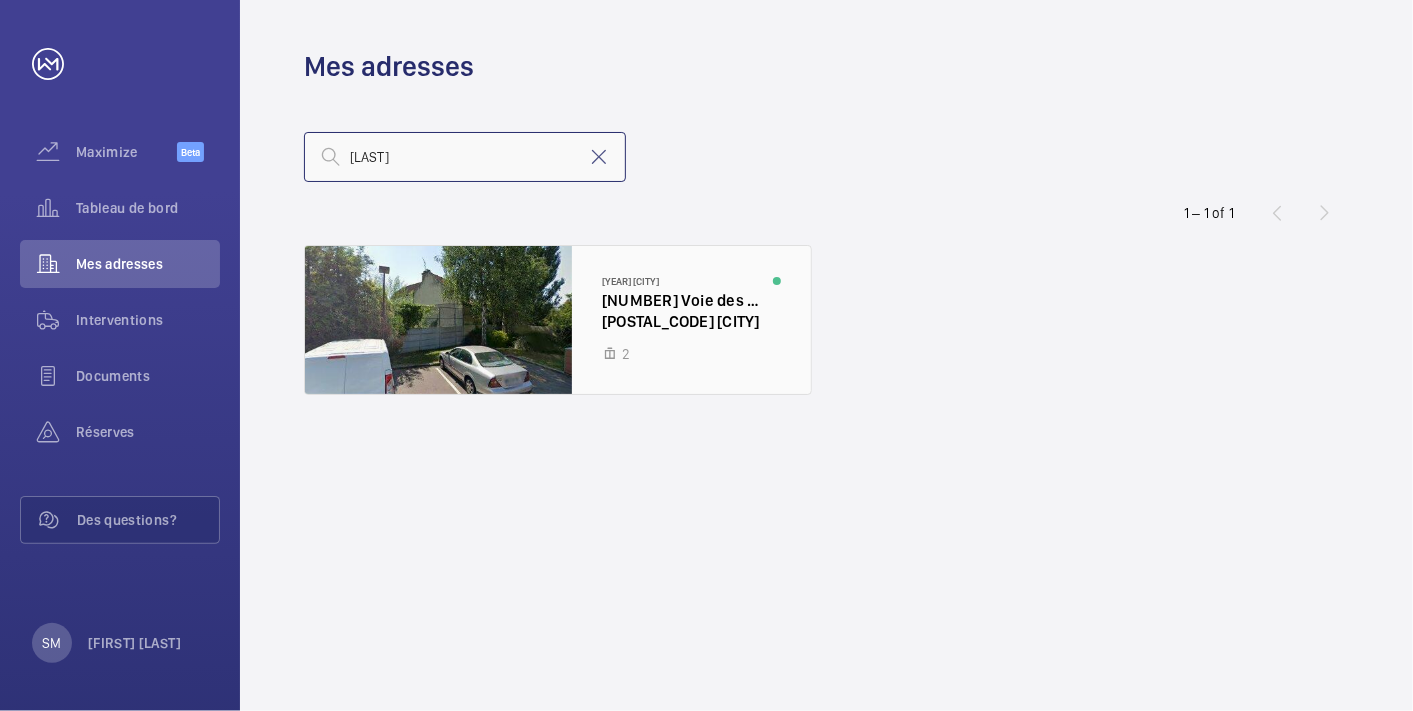 type on "MEUNIER" 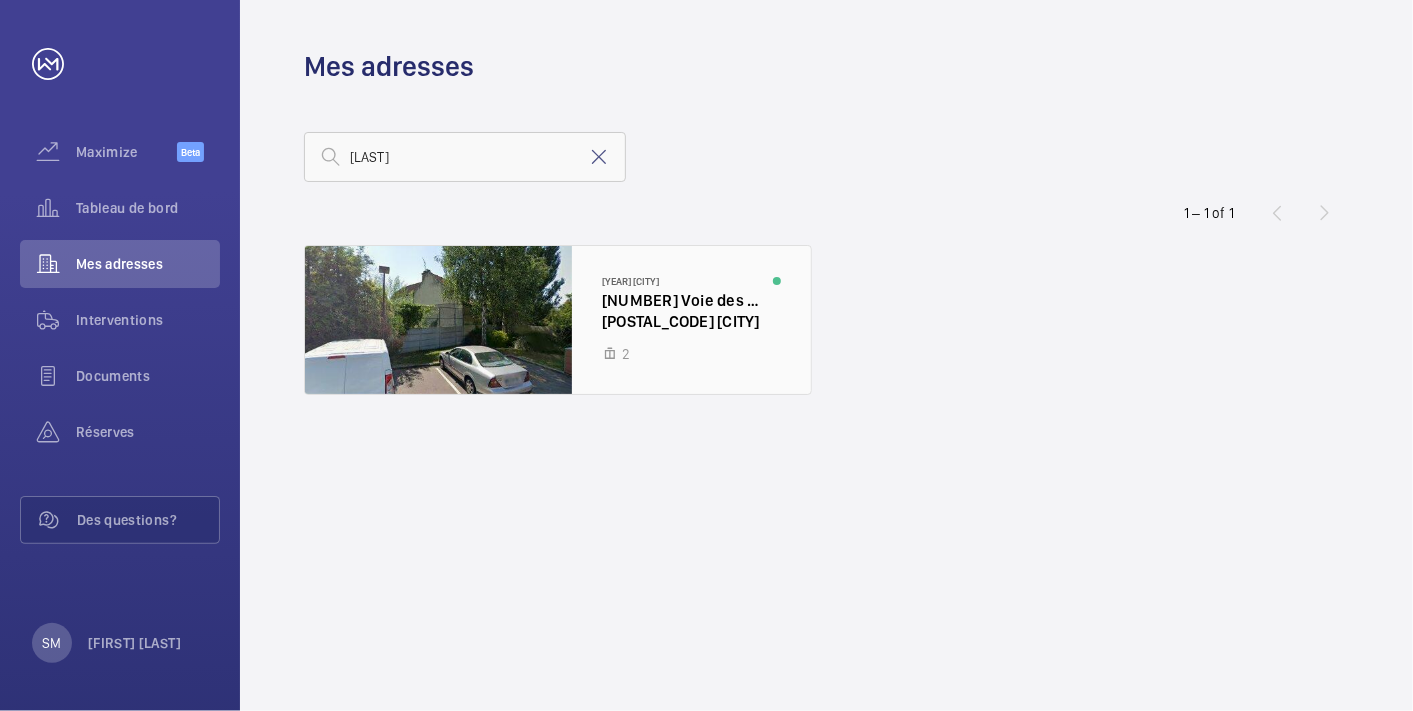 click 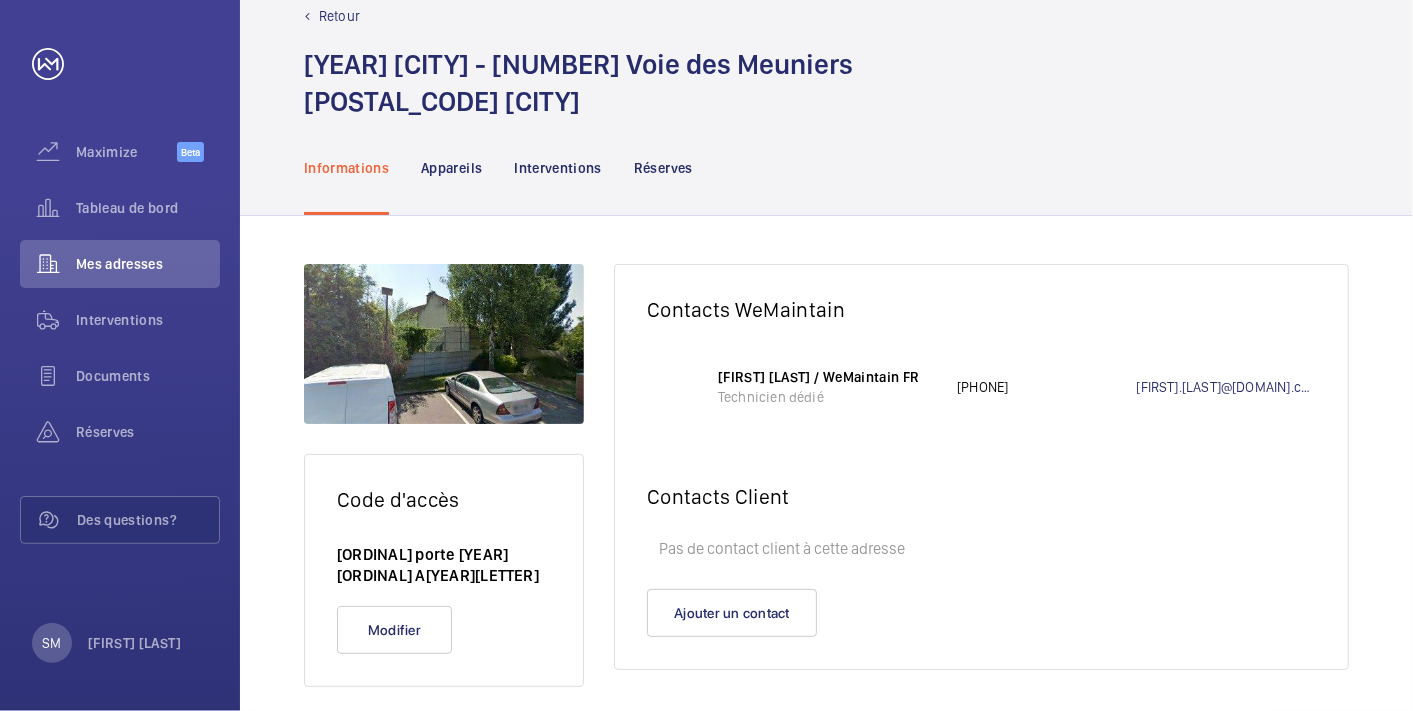 scroll, scrollTop: 65, scrollLeft: 0, axis: vertical 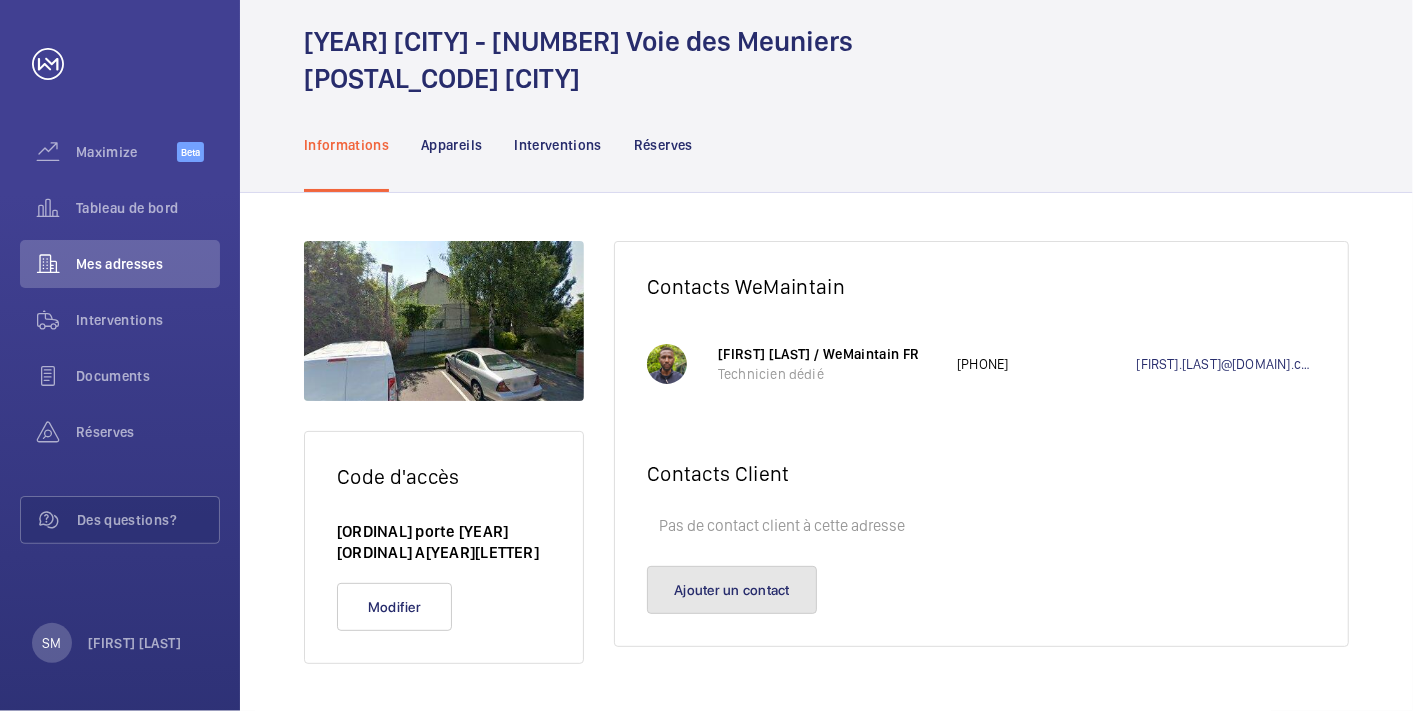 click on "Ajouter un contact" at bounding box center [732, 590] 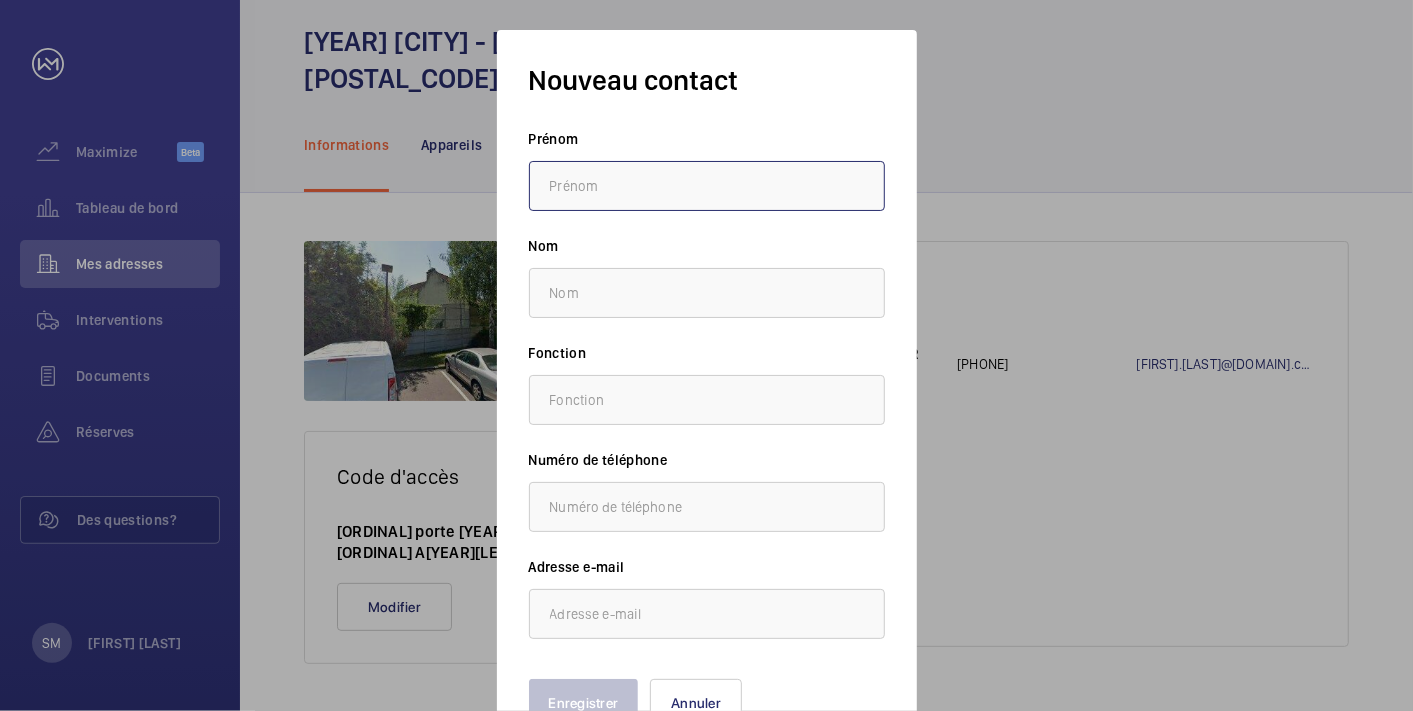 click at bounding box center (707, 186) 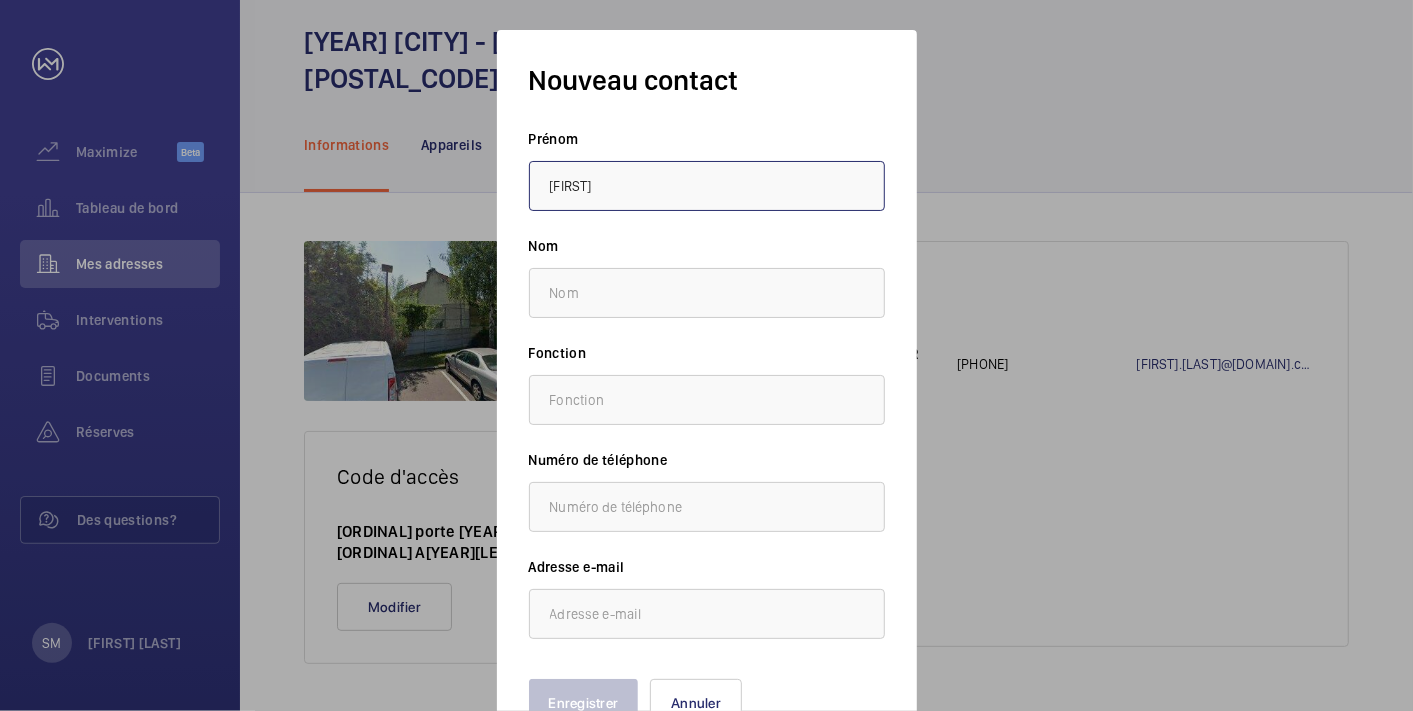 type on "johnny" 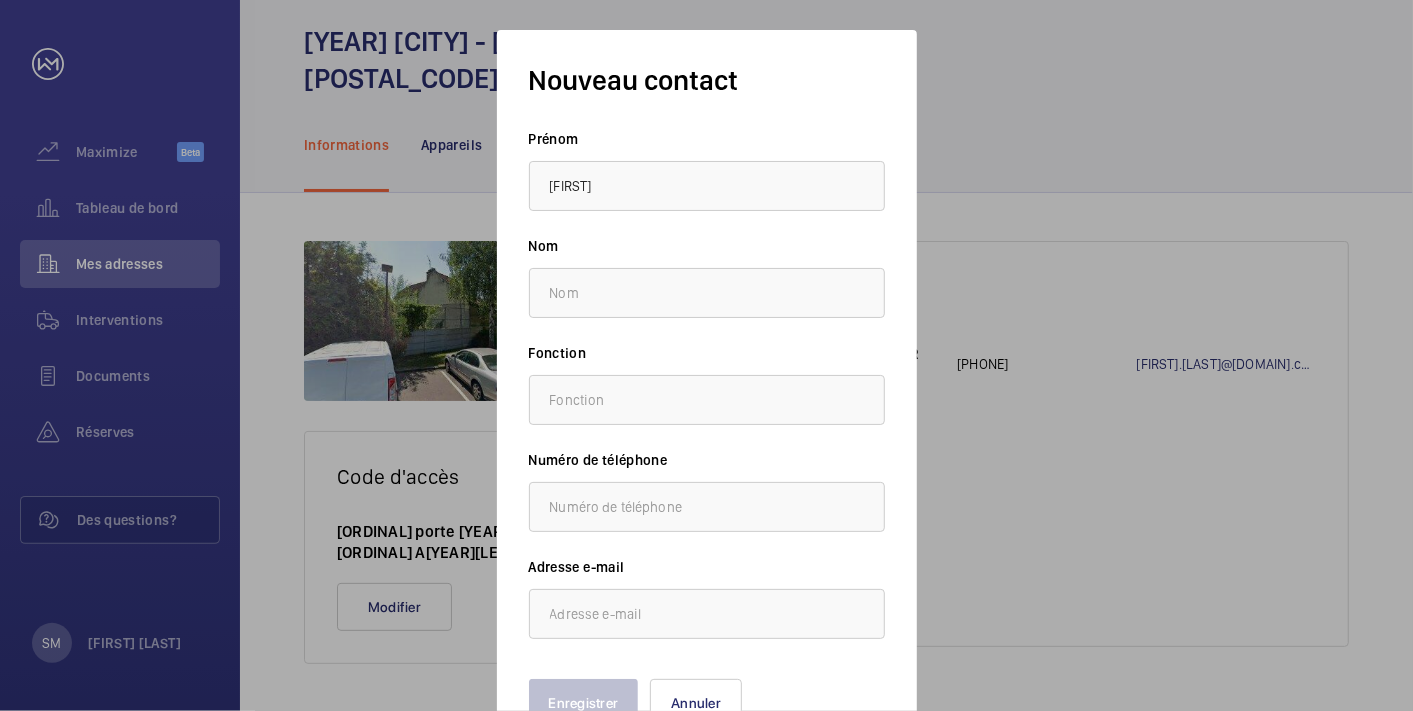 click at bounding box center [706, 355] 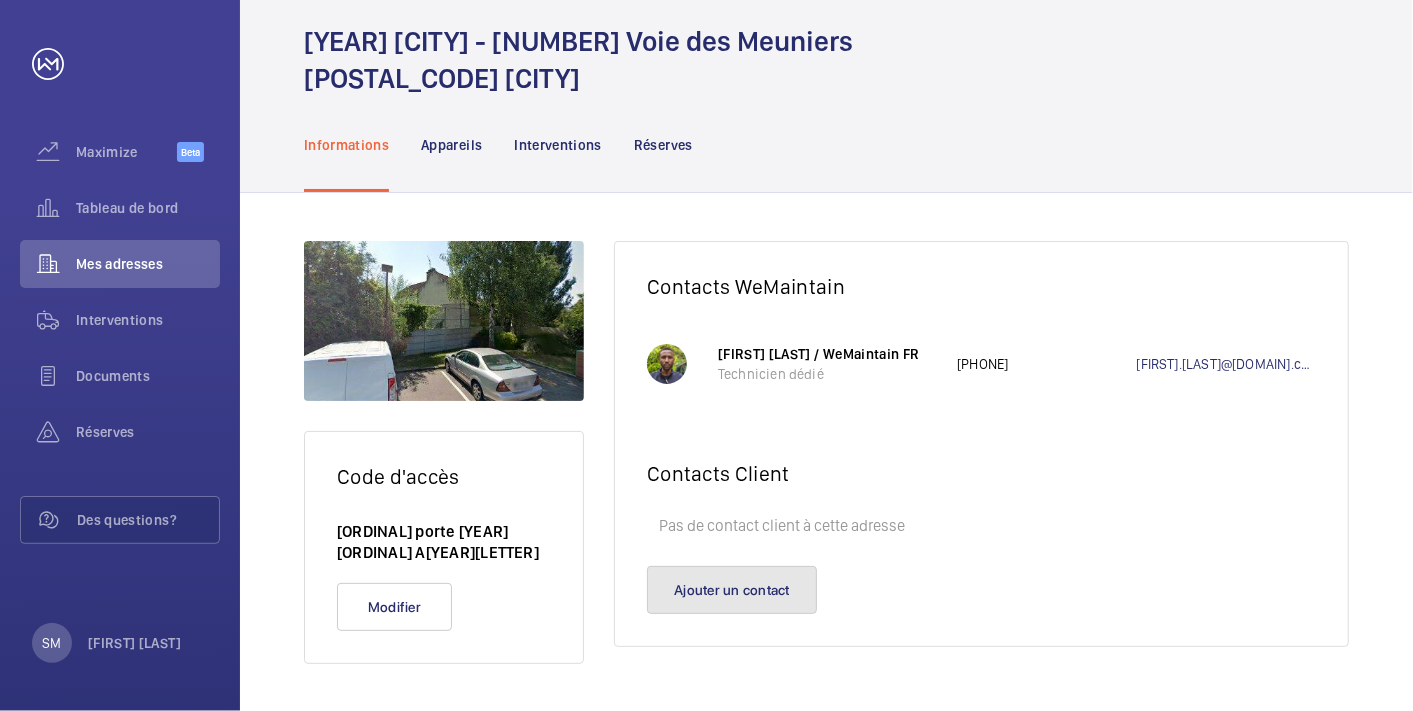 click on "Ajouter un contact" at bounding box center [732, 590] 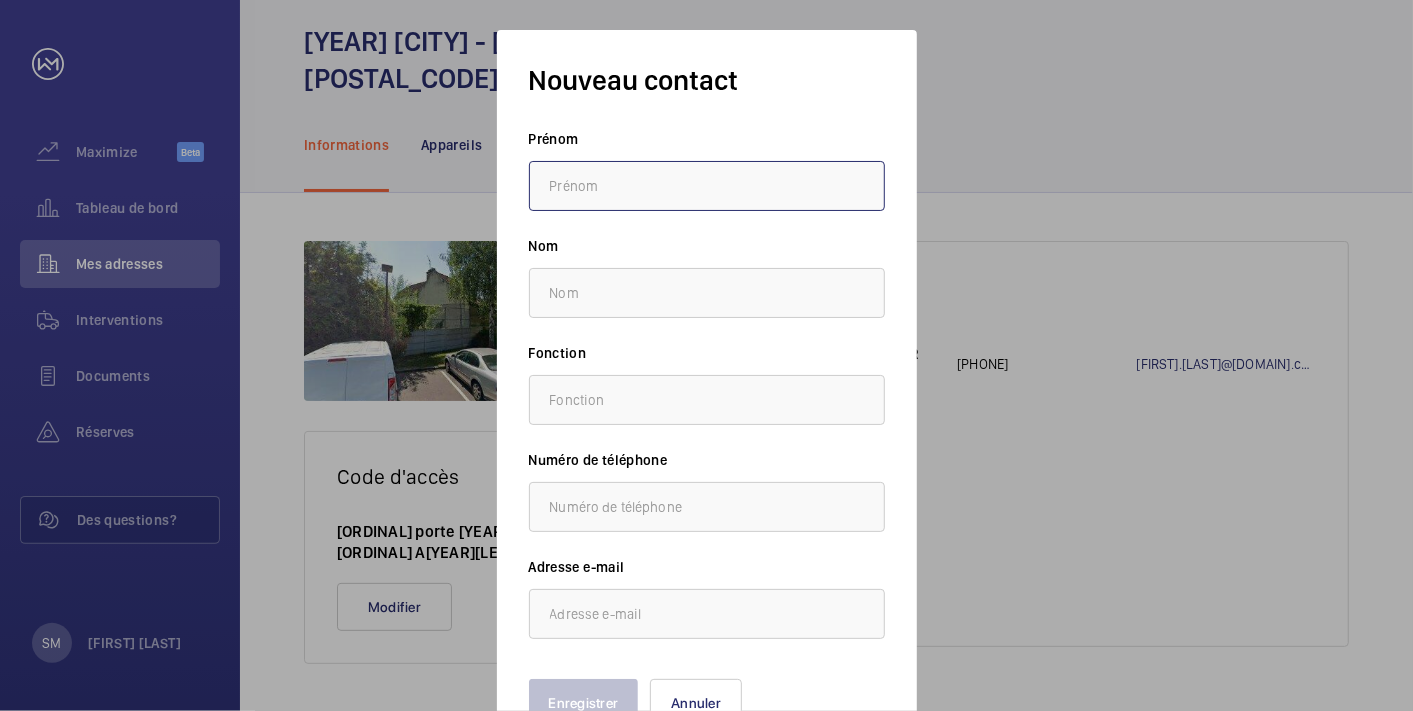 click at bounding box center [707, 186] 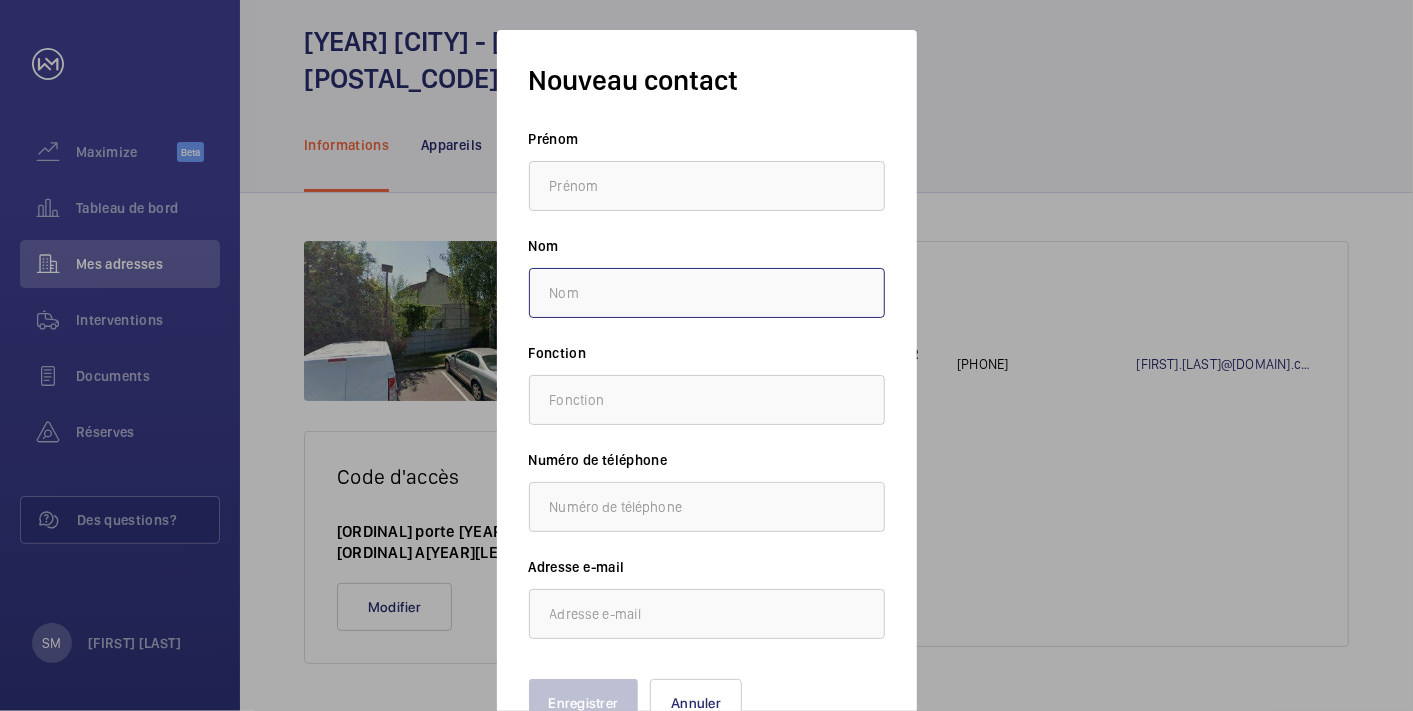 click at bounding box center (707, 293) 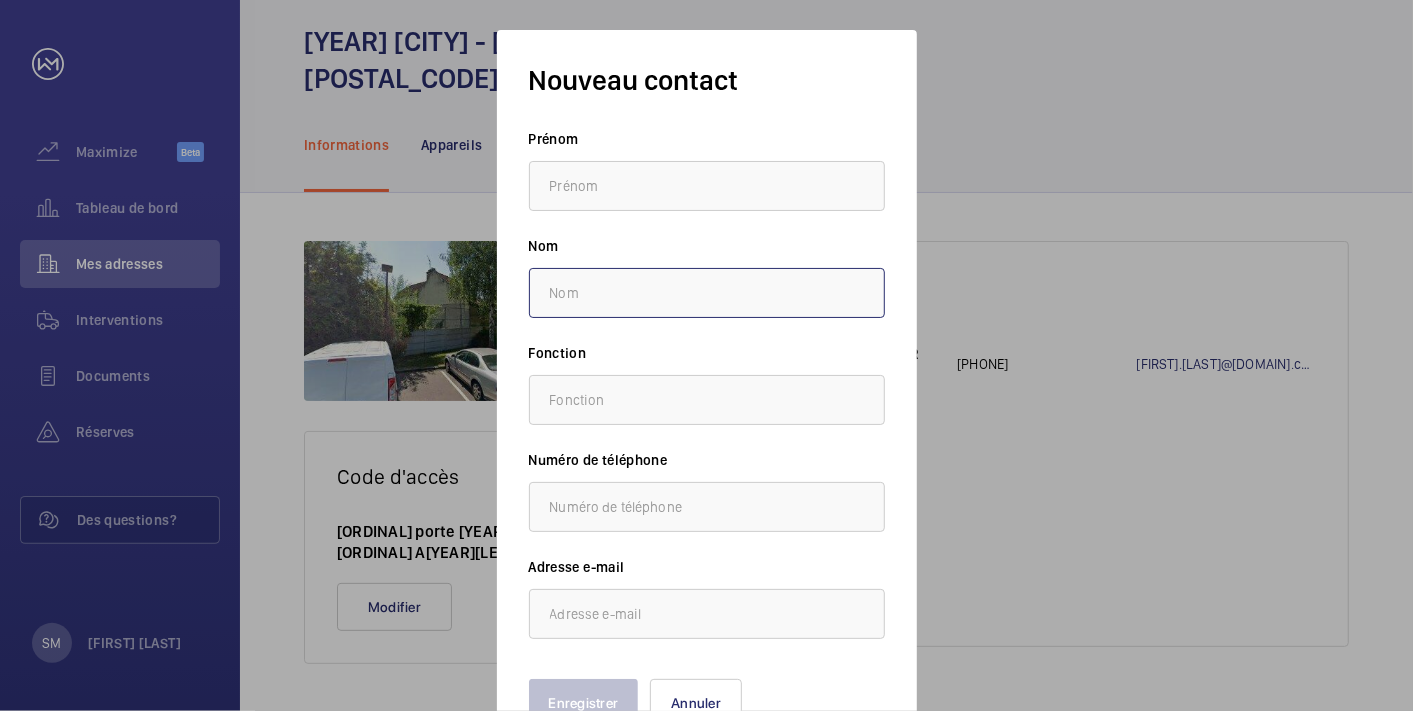 paste on "pernel" 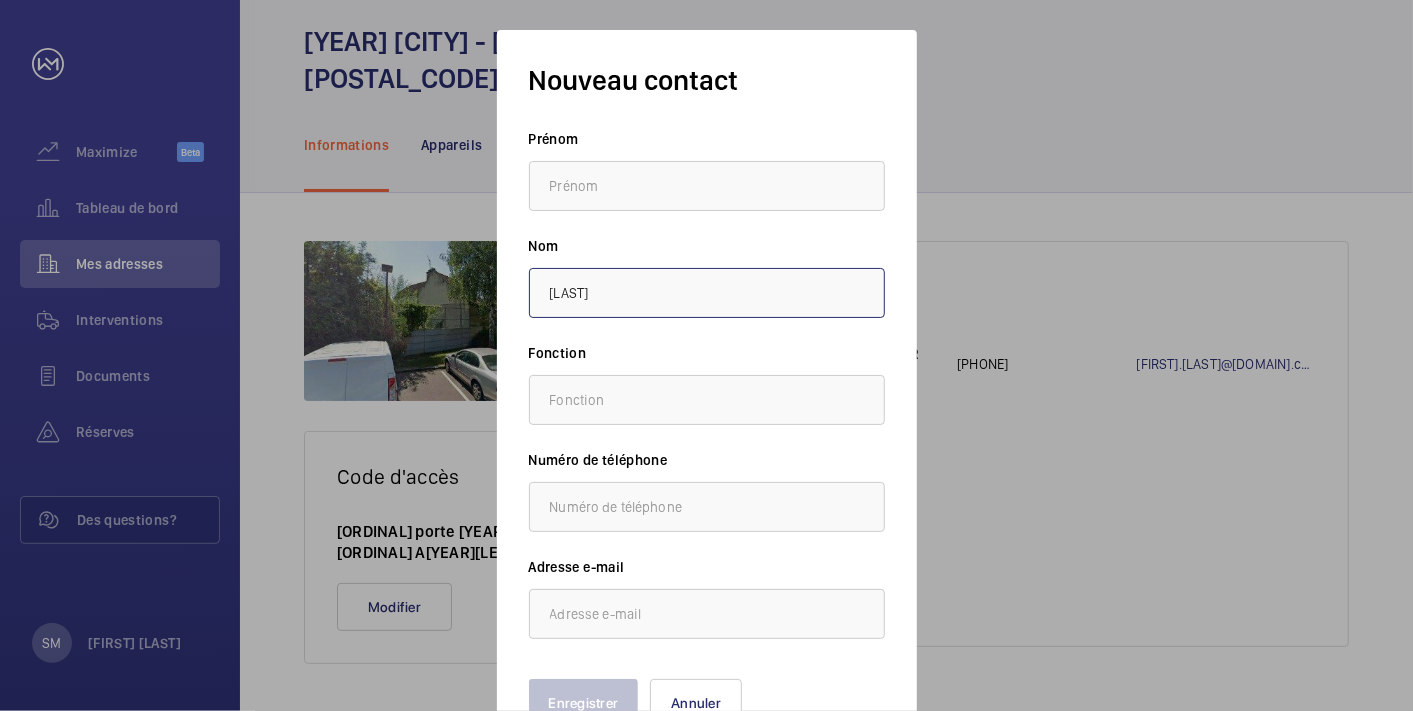 click on "pernel" at bounding box center (707, 293) 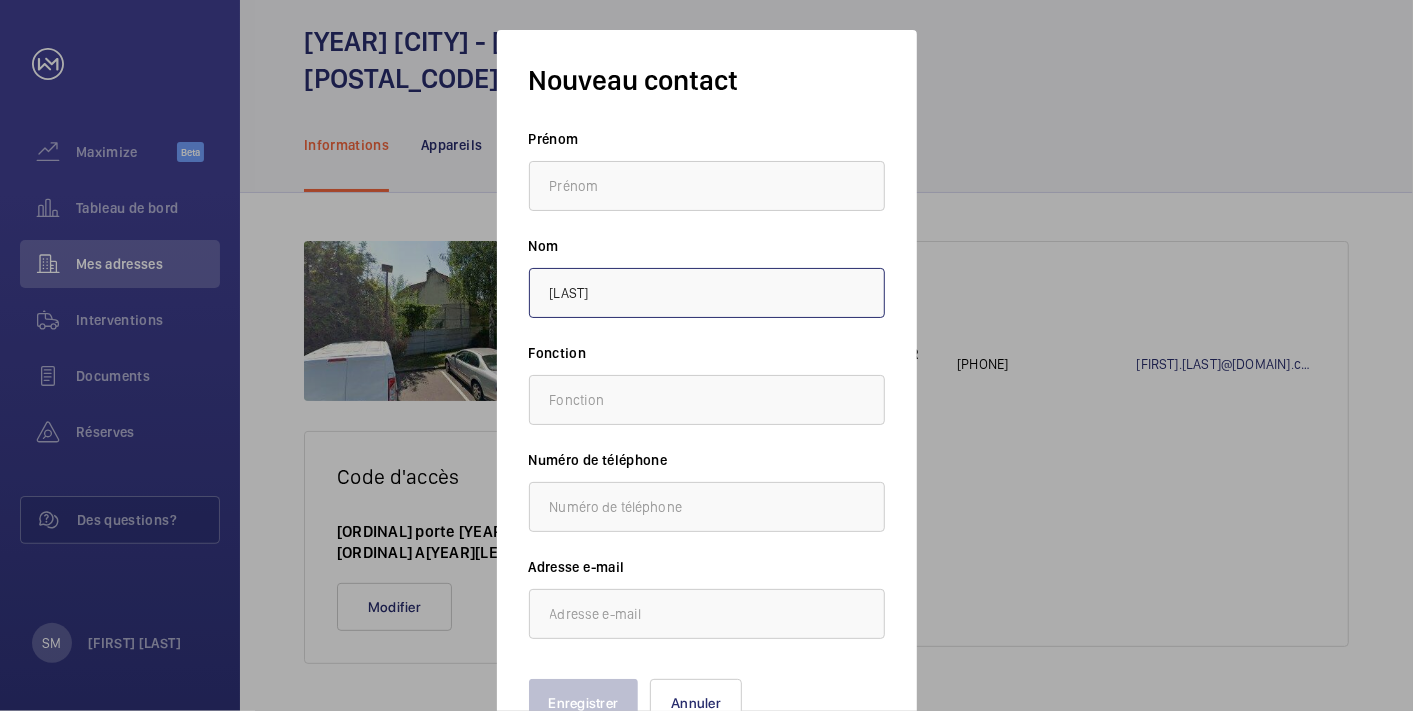 type on "Pernel" 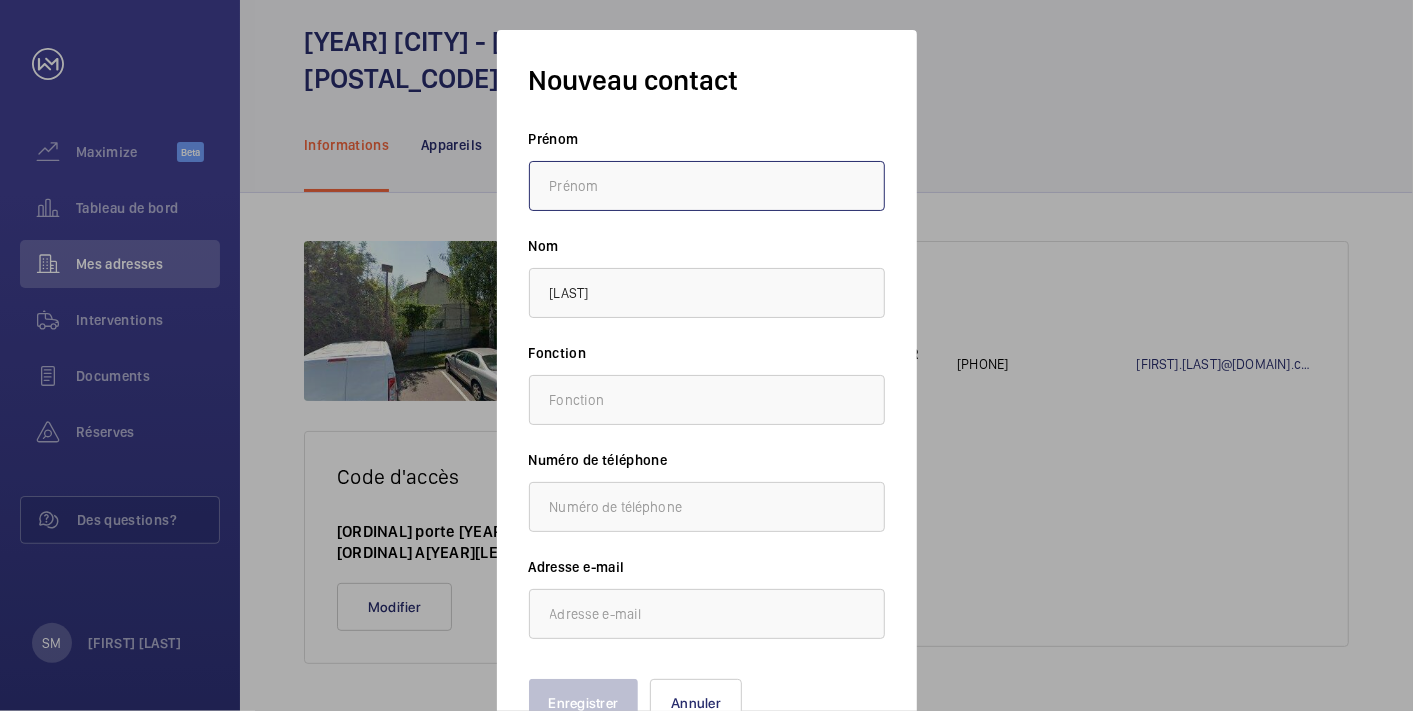 click at bounding box center (707, 186) 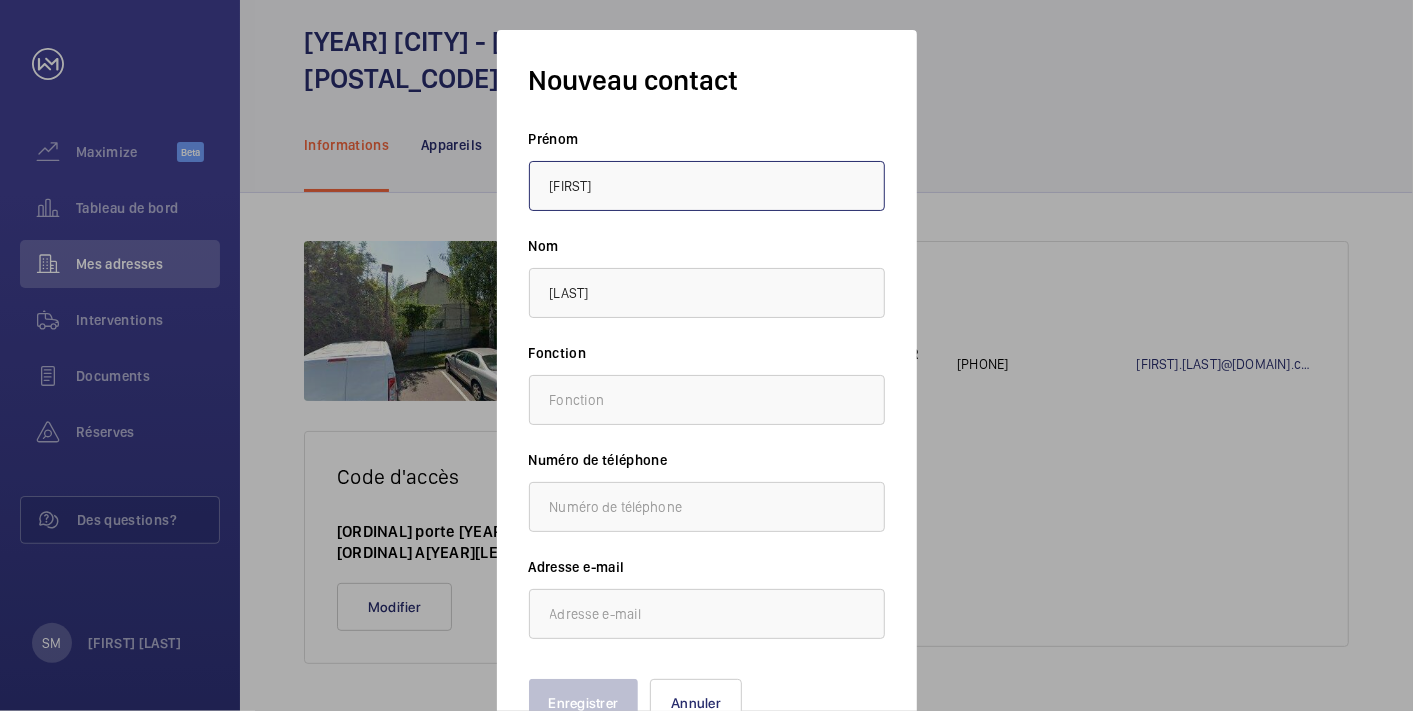 type on "julien" 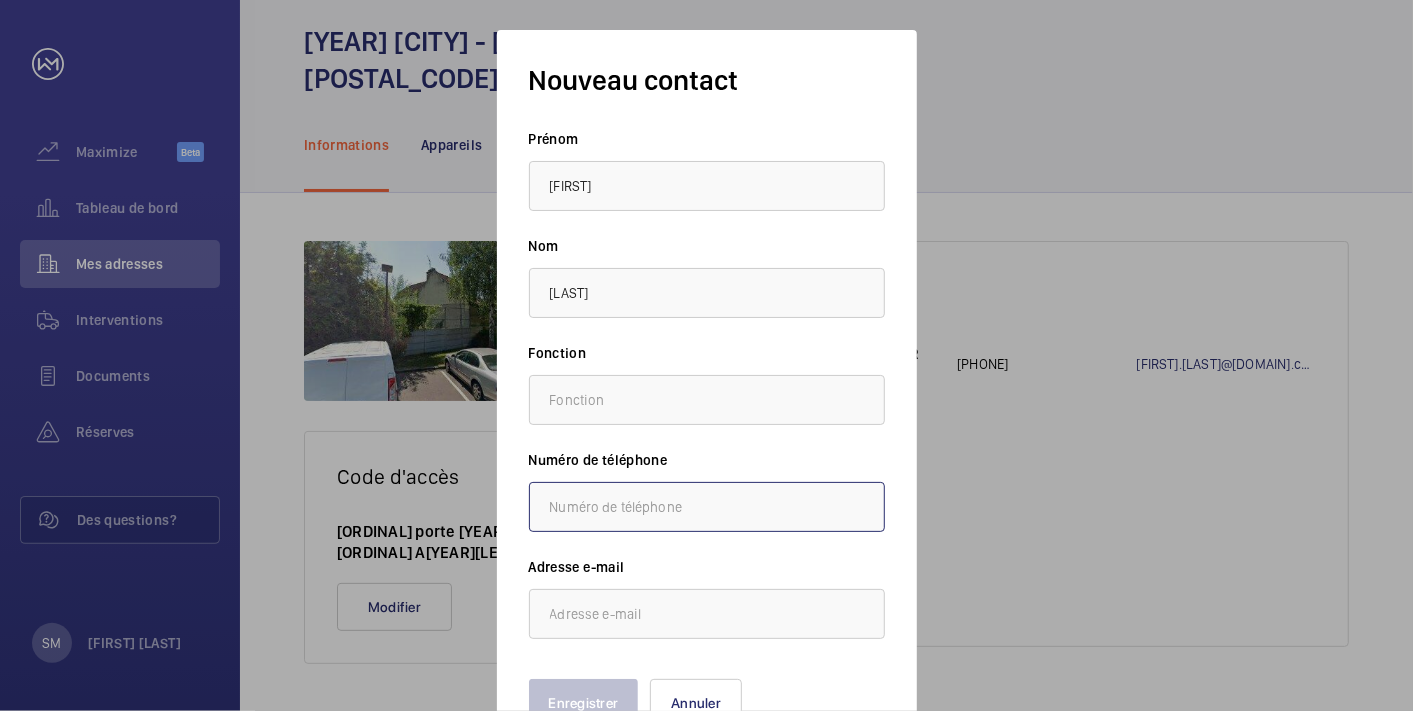 type on "0761901206" 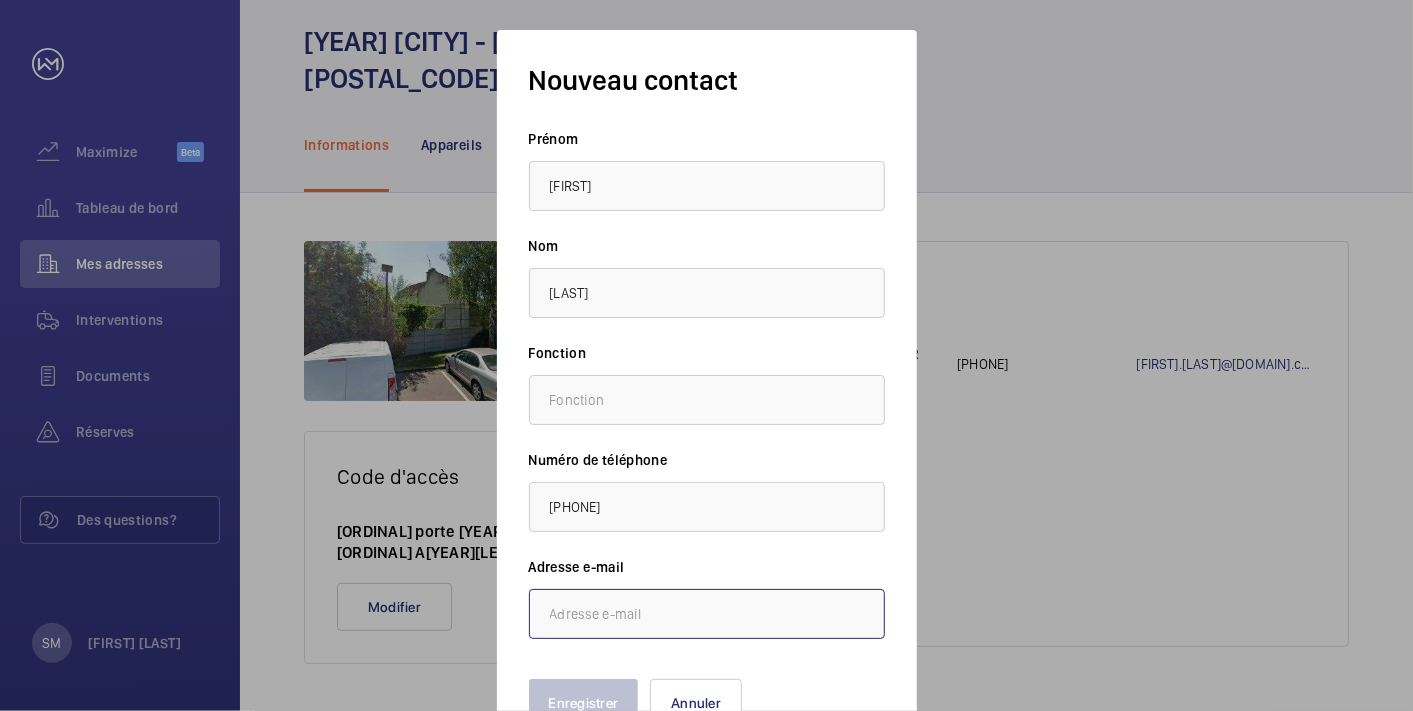 type on "florence@wemaintain.com" 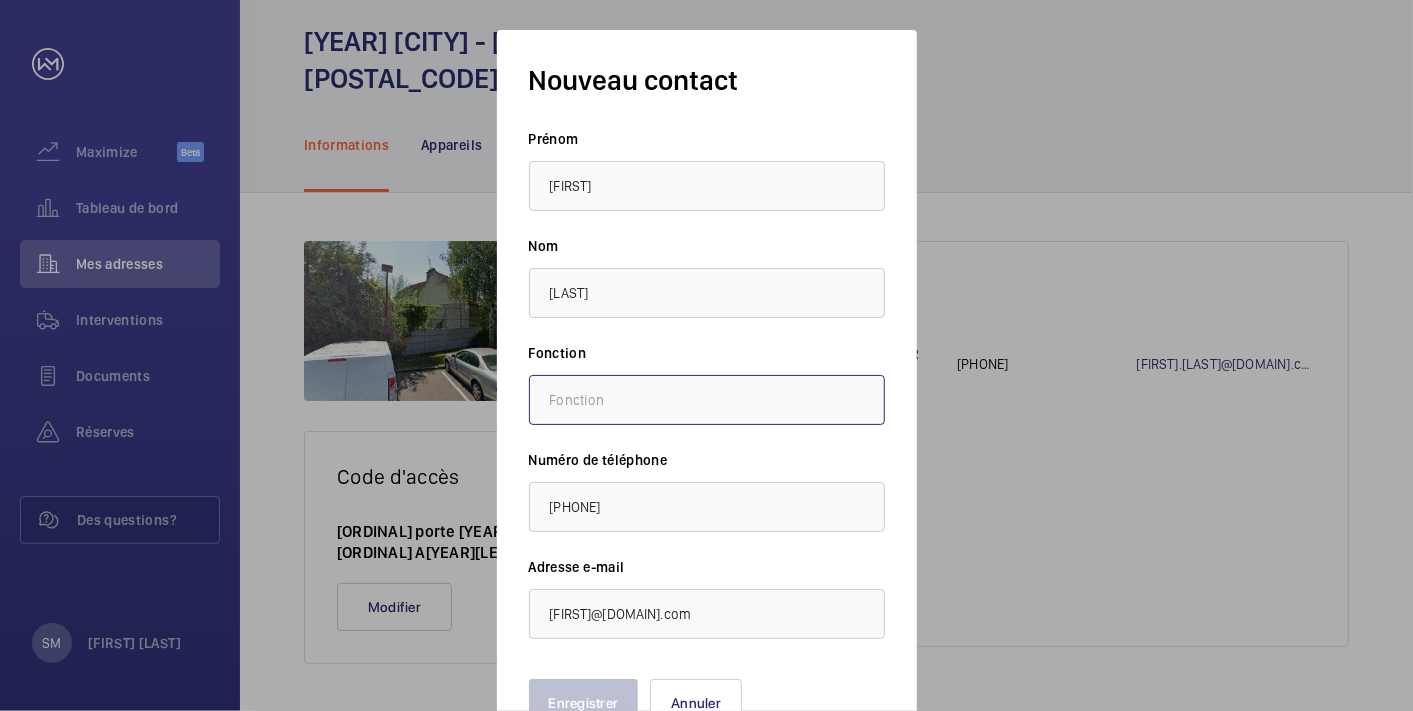 click at bounding box center [707, 400] 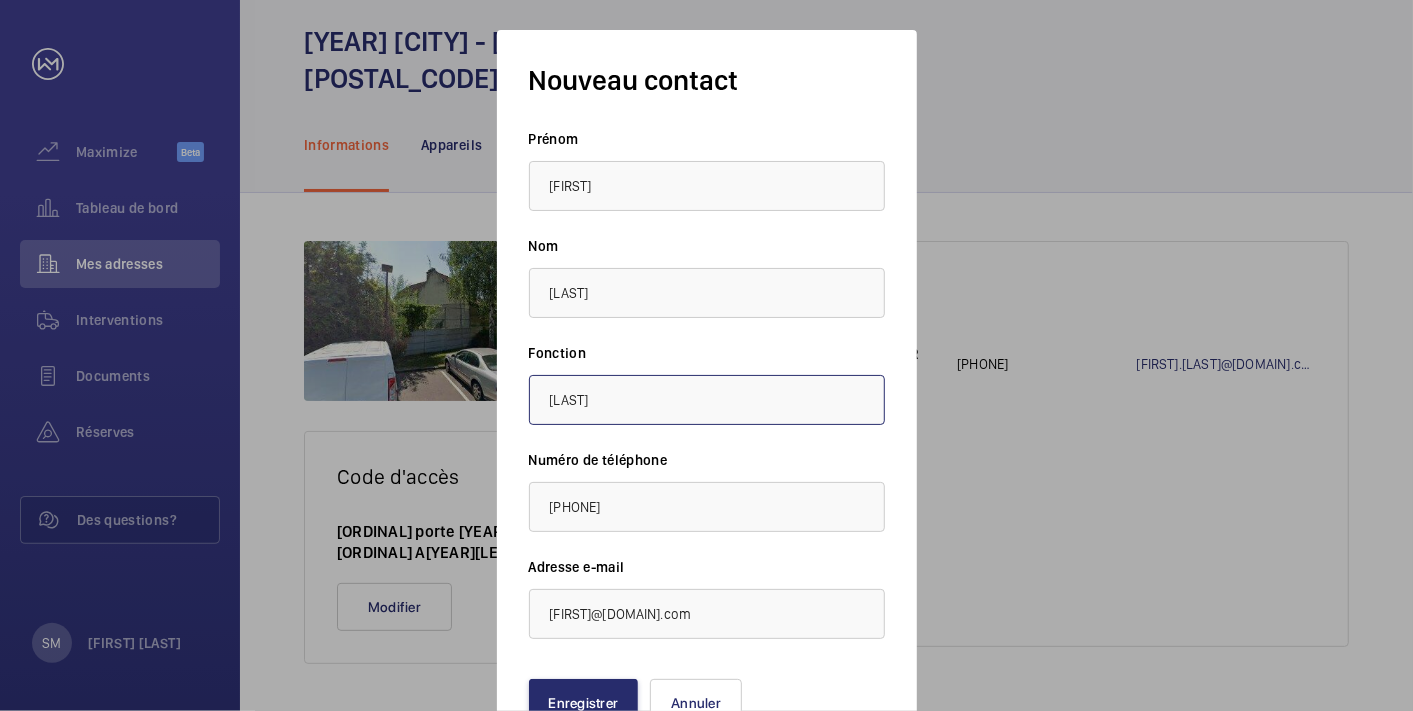 type on "pm" 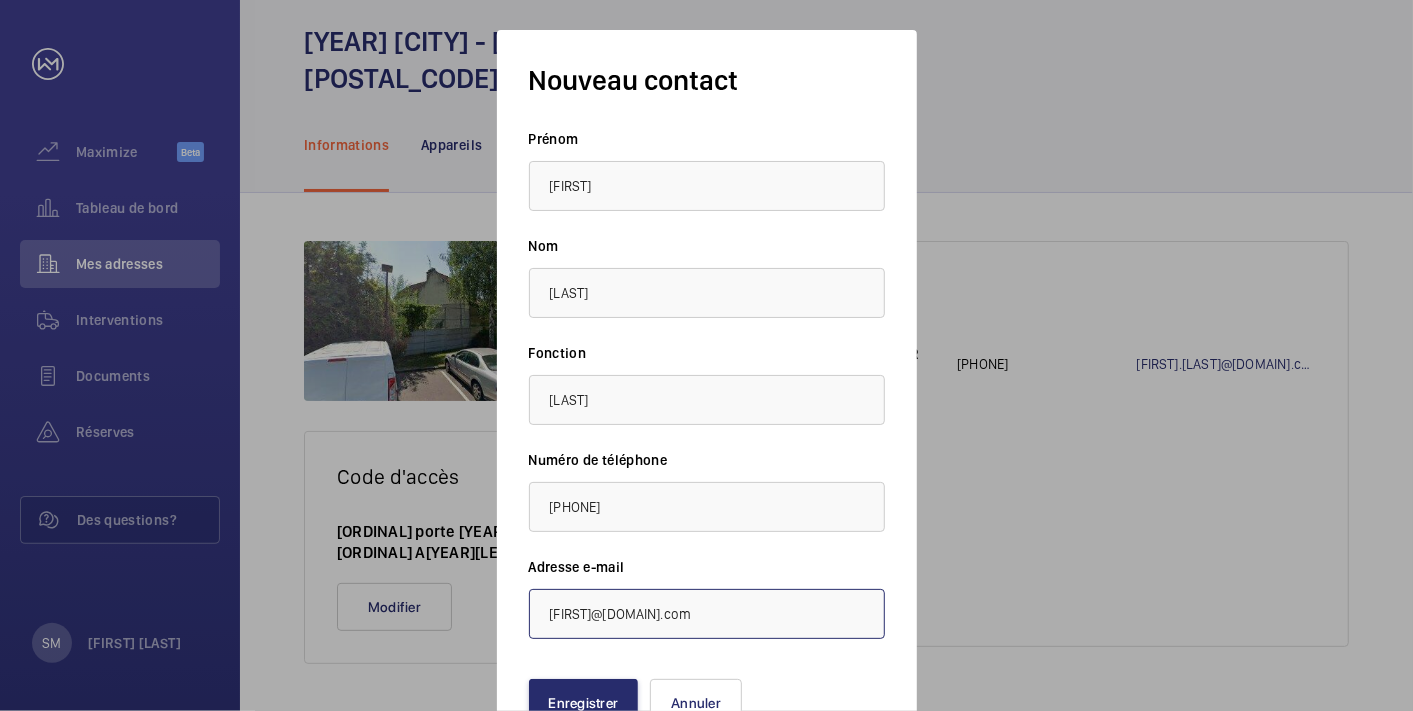 drag, startPoint x: 742, startPoint y: 613, endPoint x: 497, endPoint y: 621, distance: 245.13058 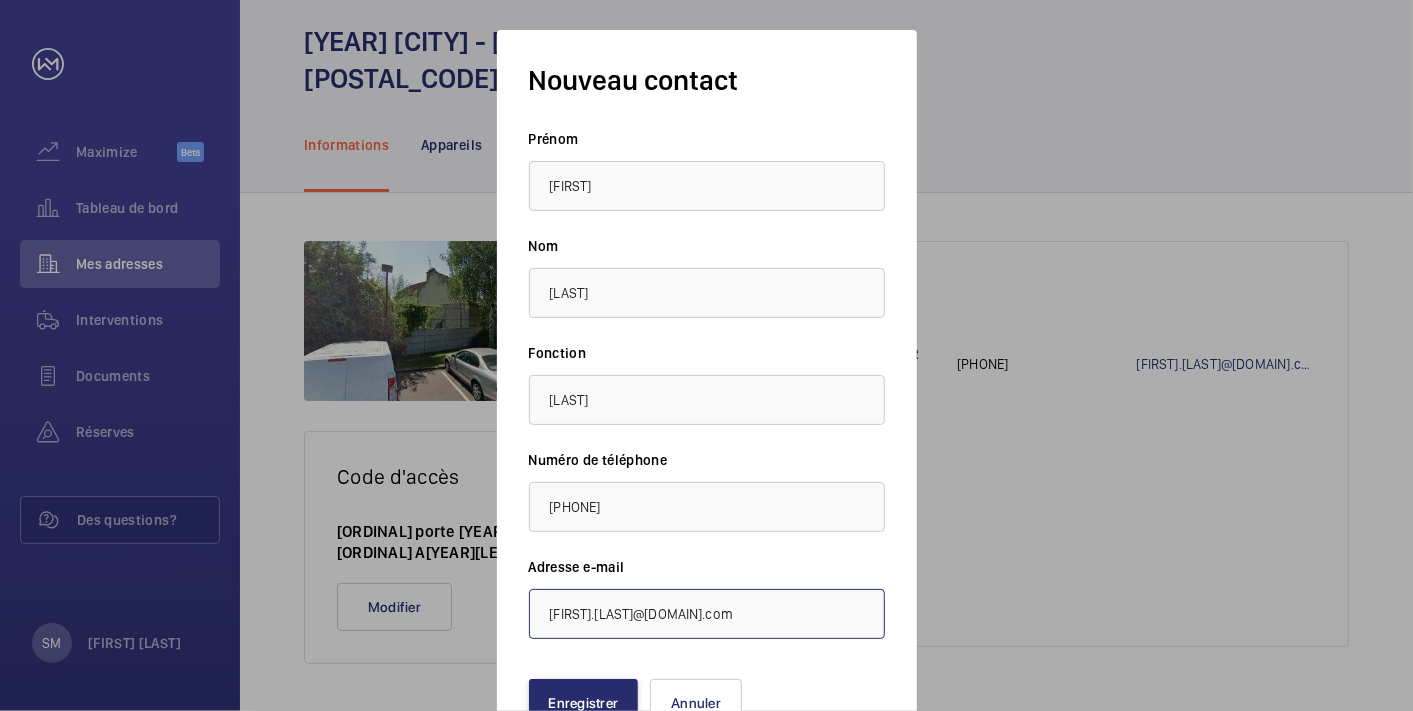 type on "johnny.pernel@inli.fr" 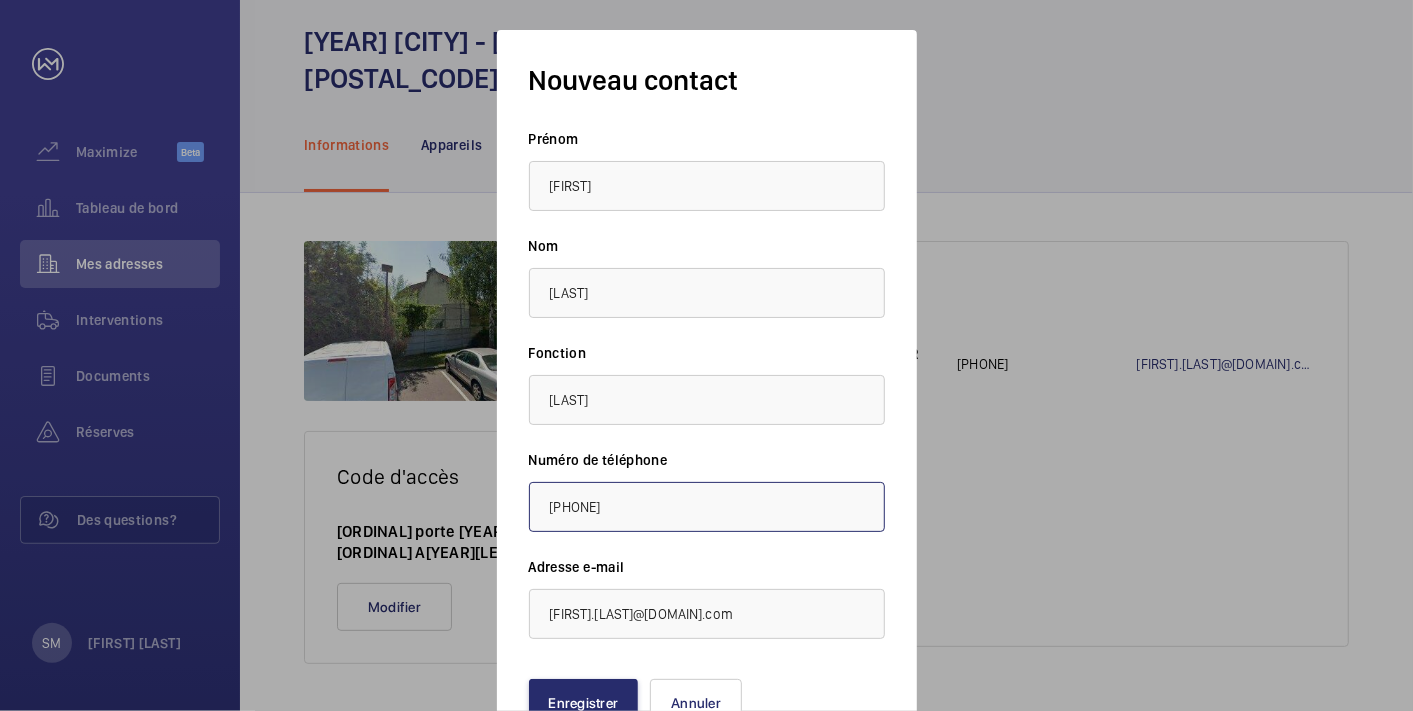 drag, startPoint x: 627, startPoint y: 510, endPoint x: 554, endPoint y: 508, distance: 73.02739 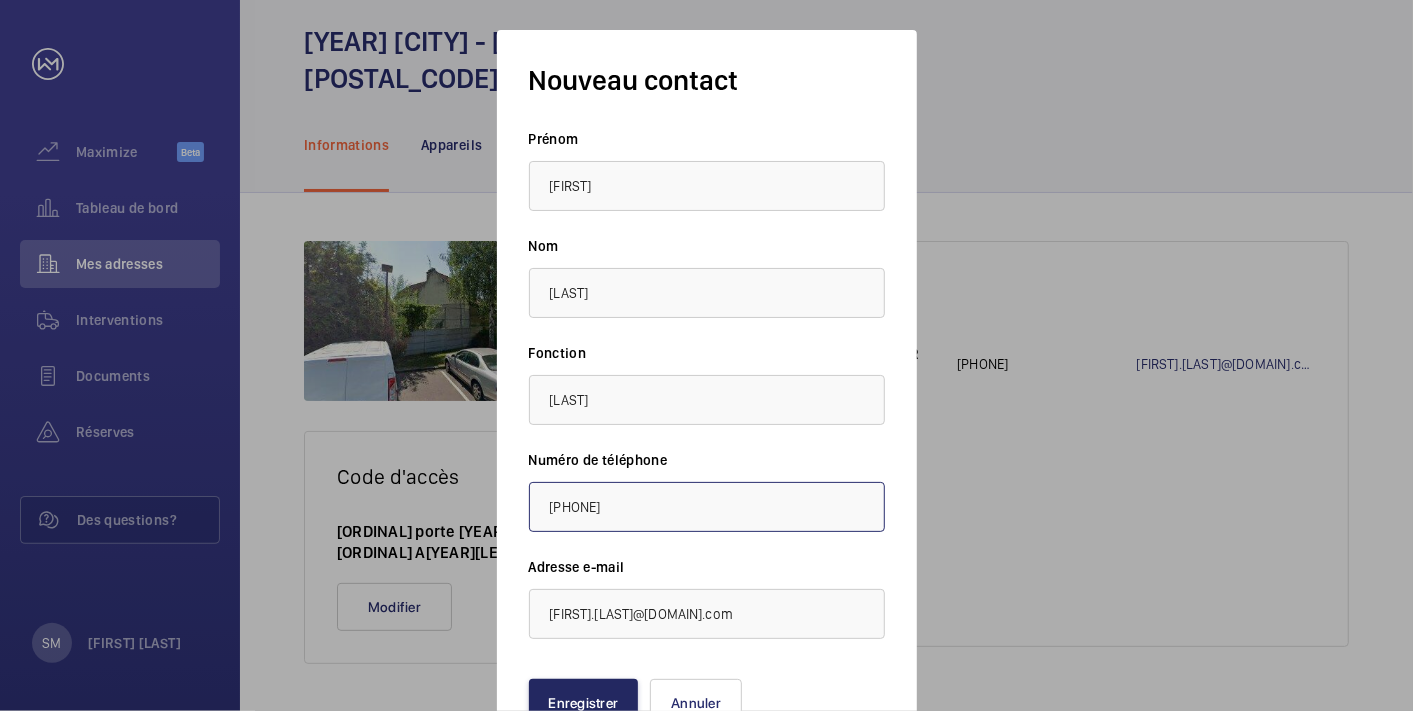 type on "0650676419" 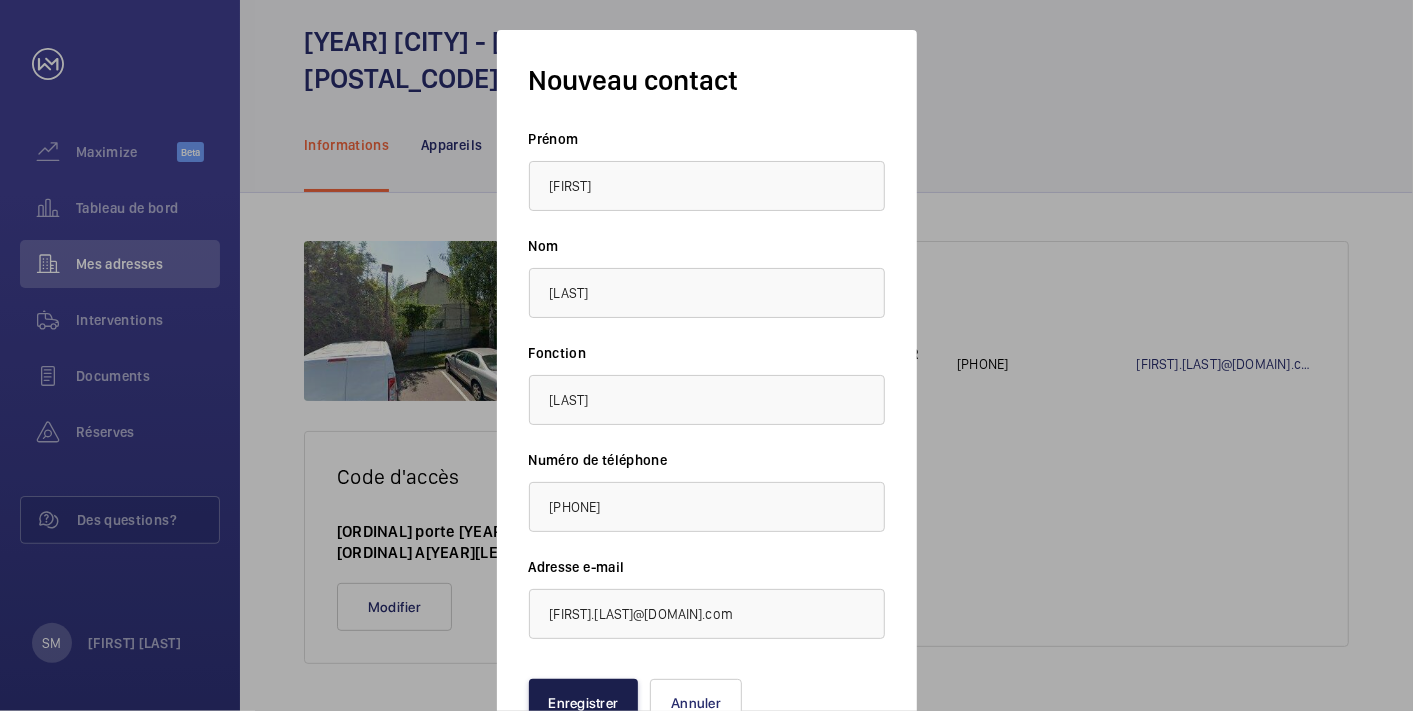 click on "Enregistrer" at bounding box center [584, 703] 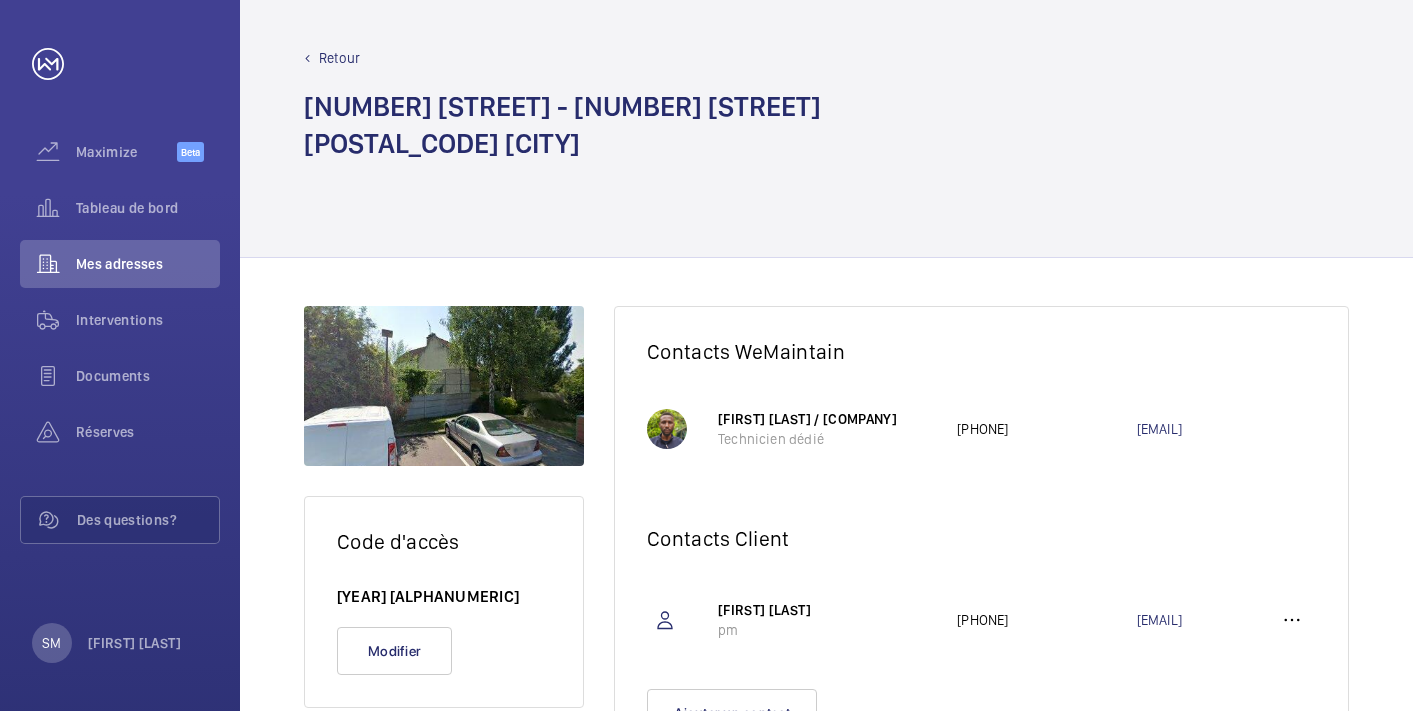 scroll, scrollTop: 0, scrollLeft: 0, axis: both 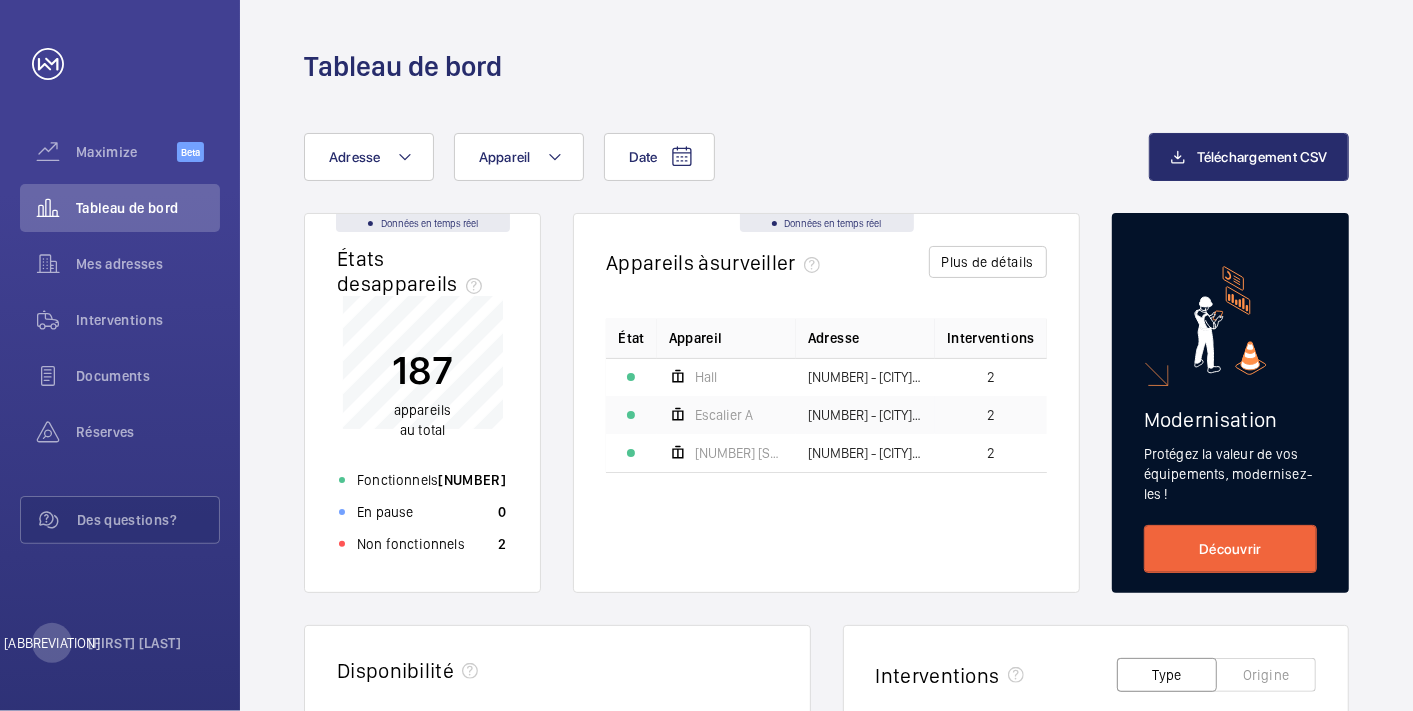 click on "Tableau de bord" 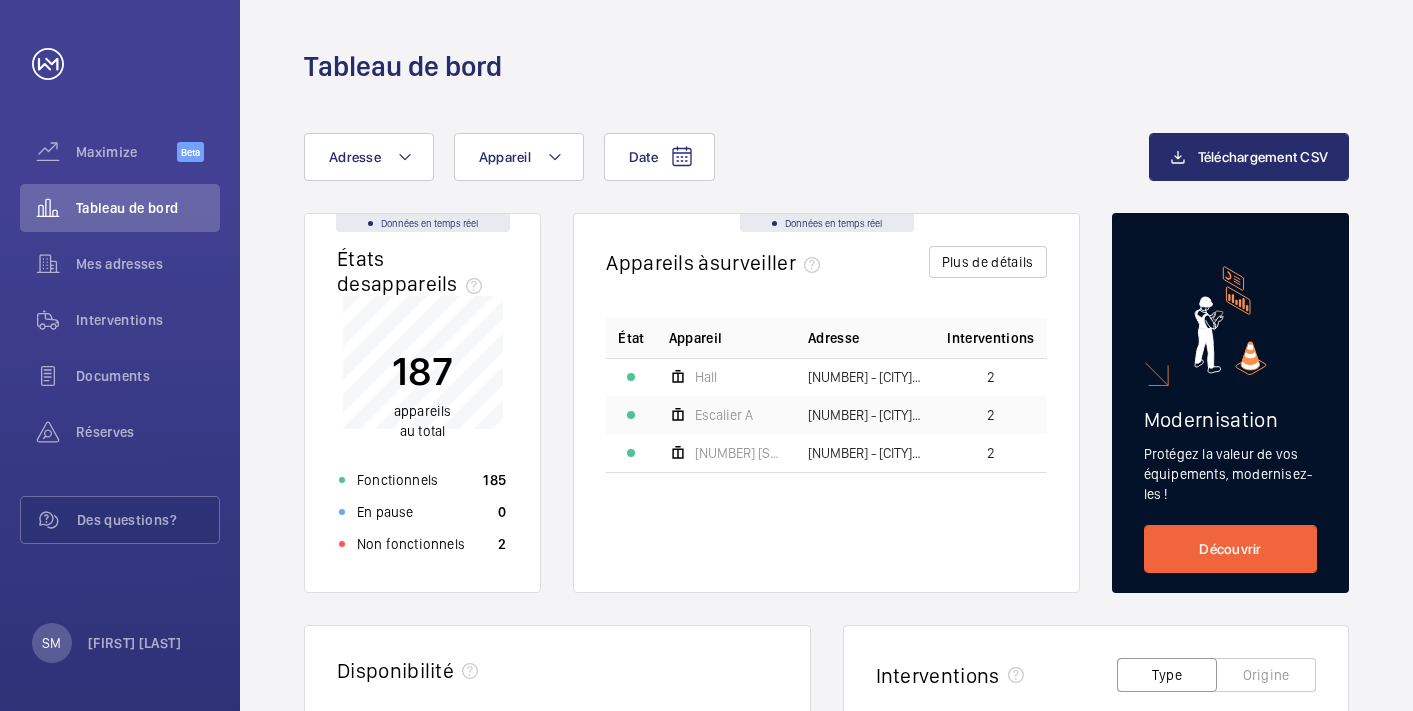 scroll, scrollTop: 0, scrollLeft: 0, axis: both 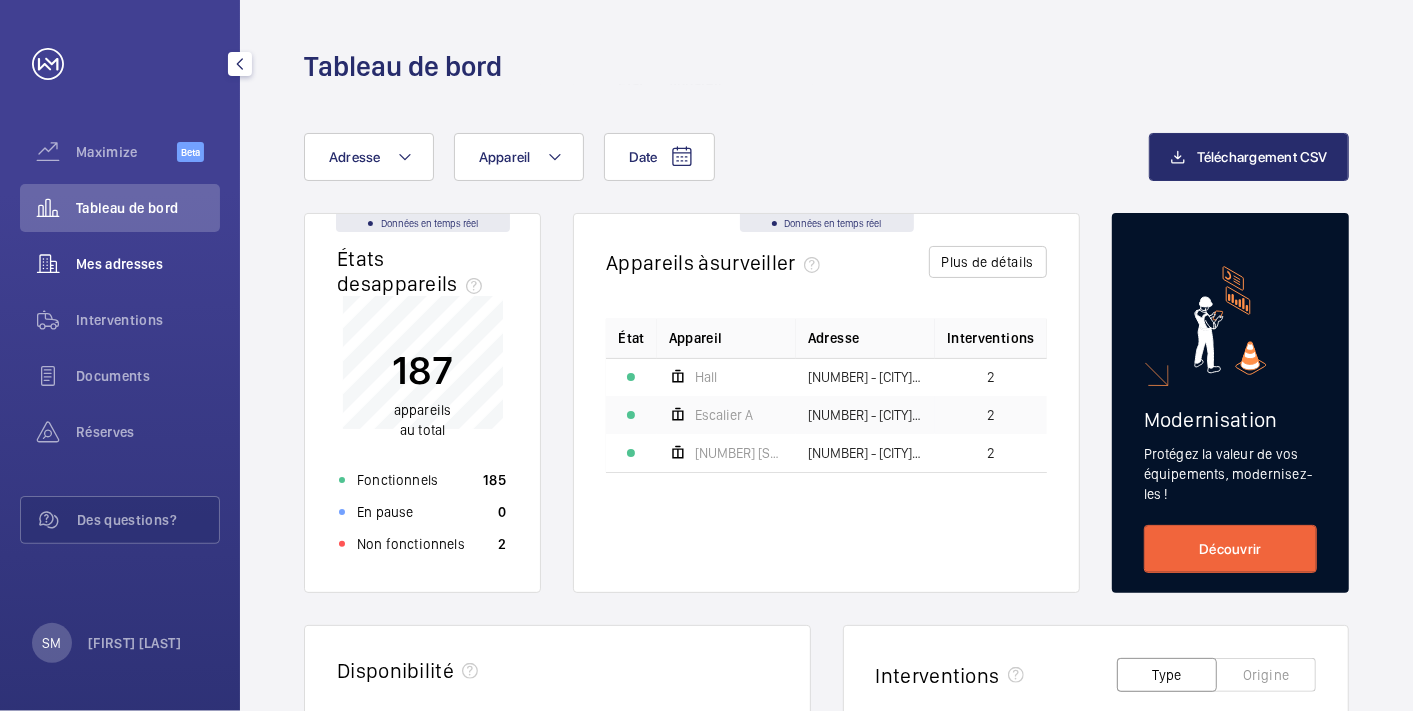 click on "Mes adresses" 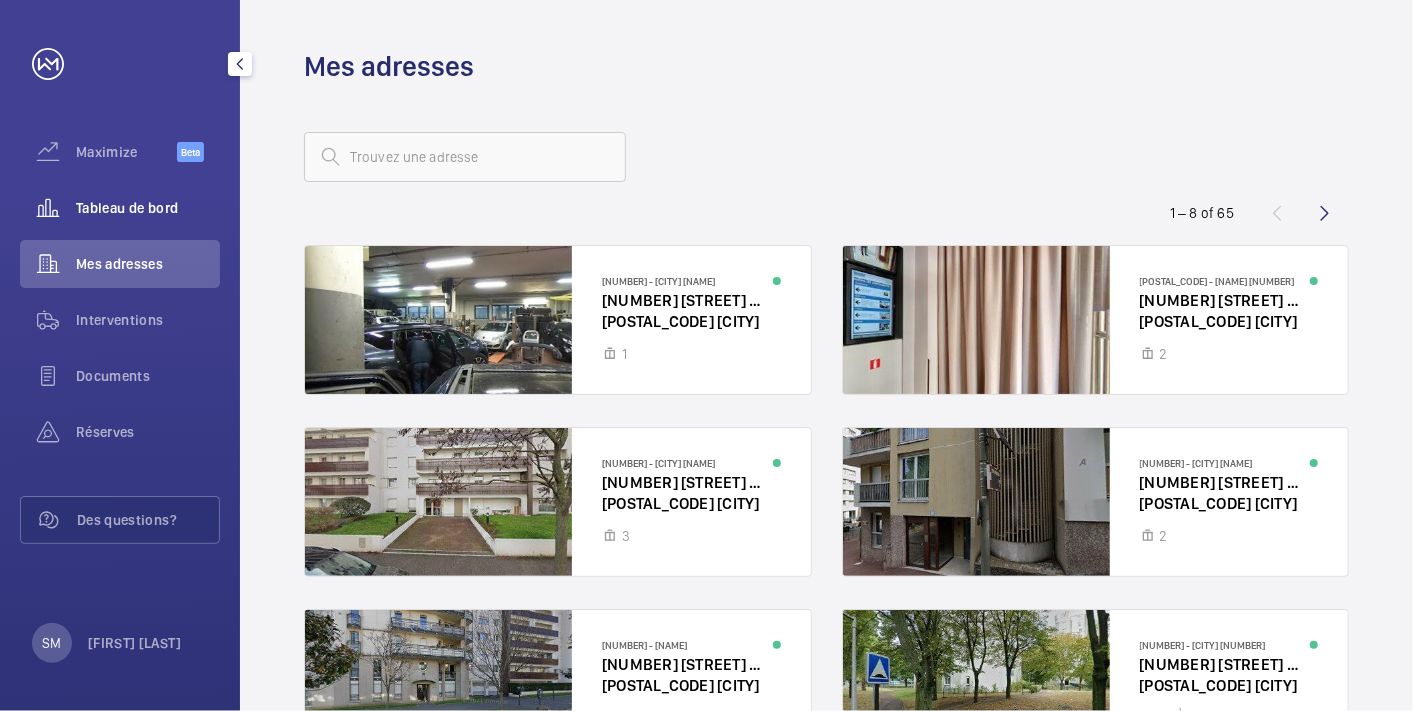 click on "Tableau de bord" 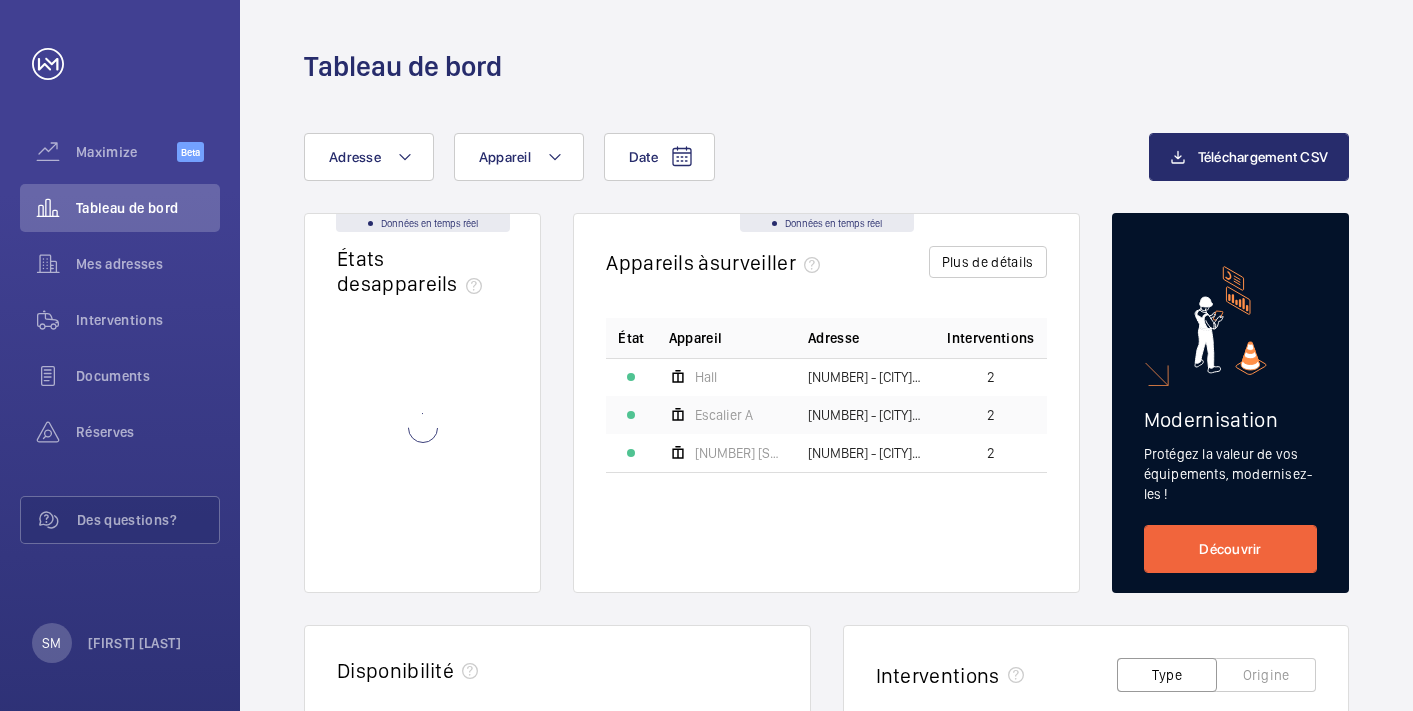 scroll, scrollTop: 0, scrollLeft: 0, axis: both 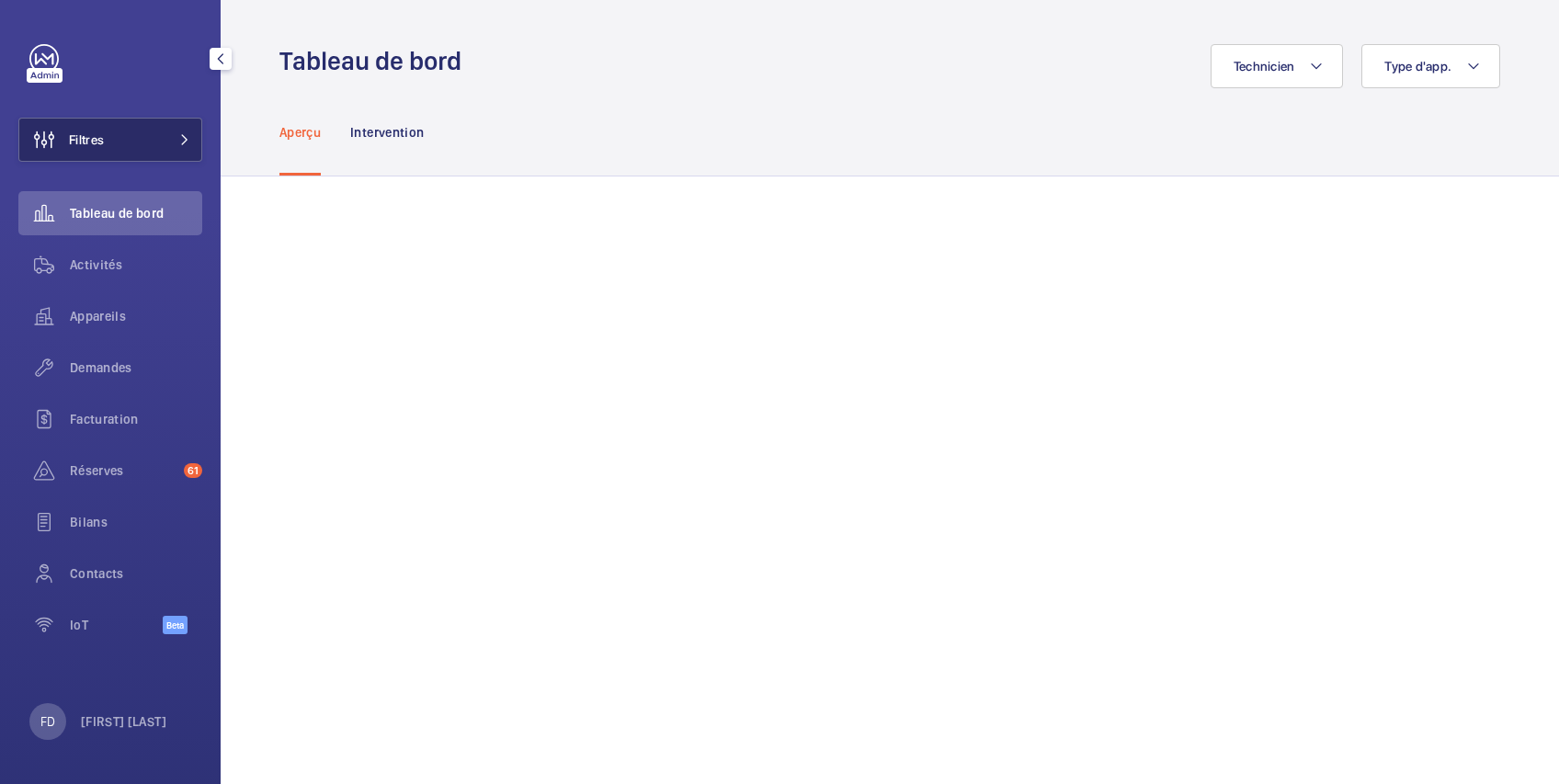 click on "Filtres" 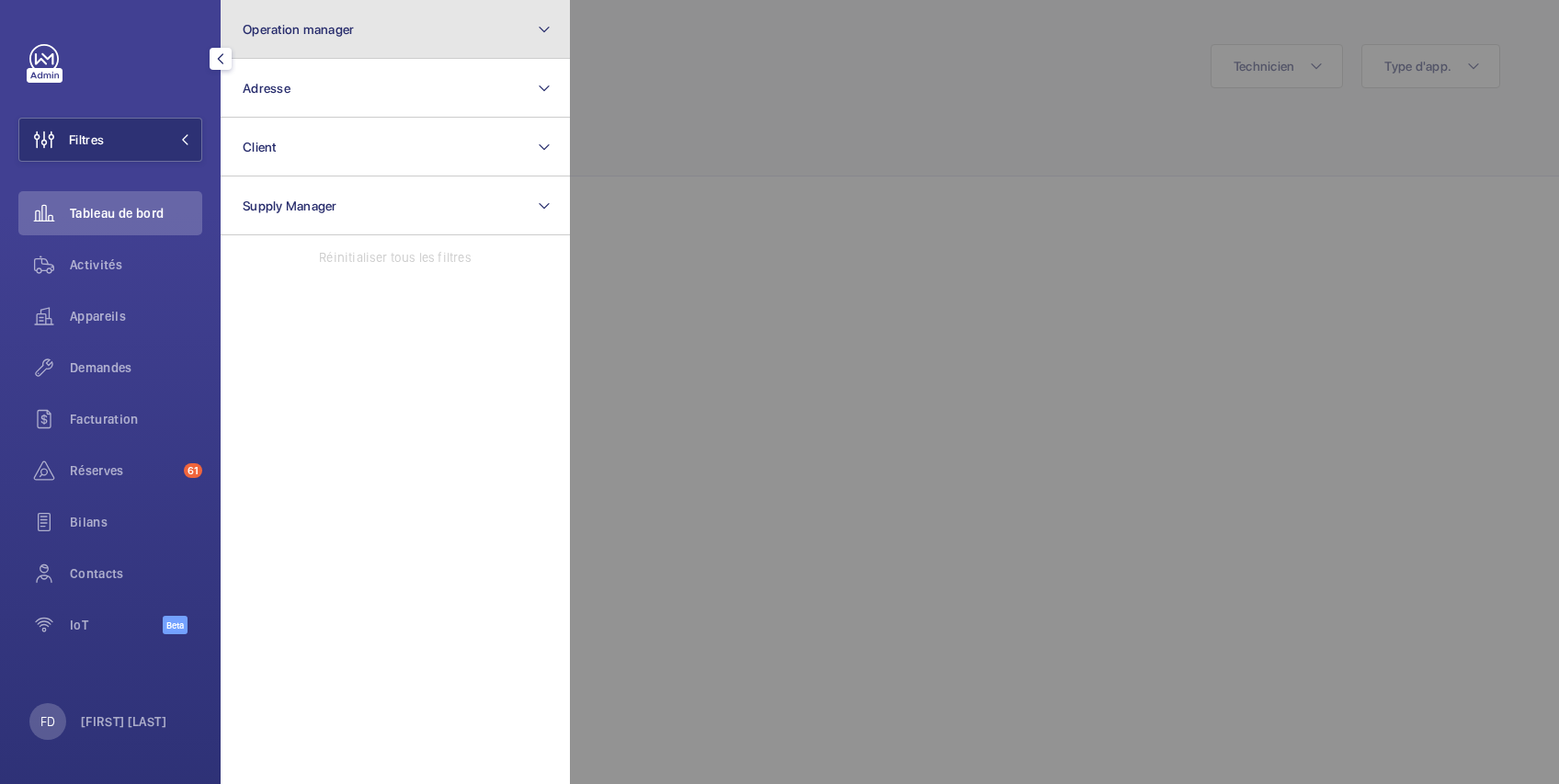 click on "Operation manager" 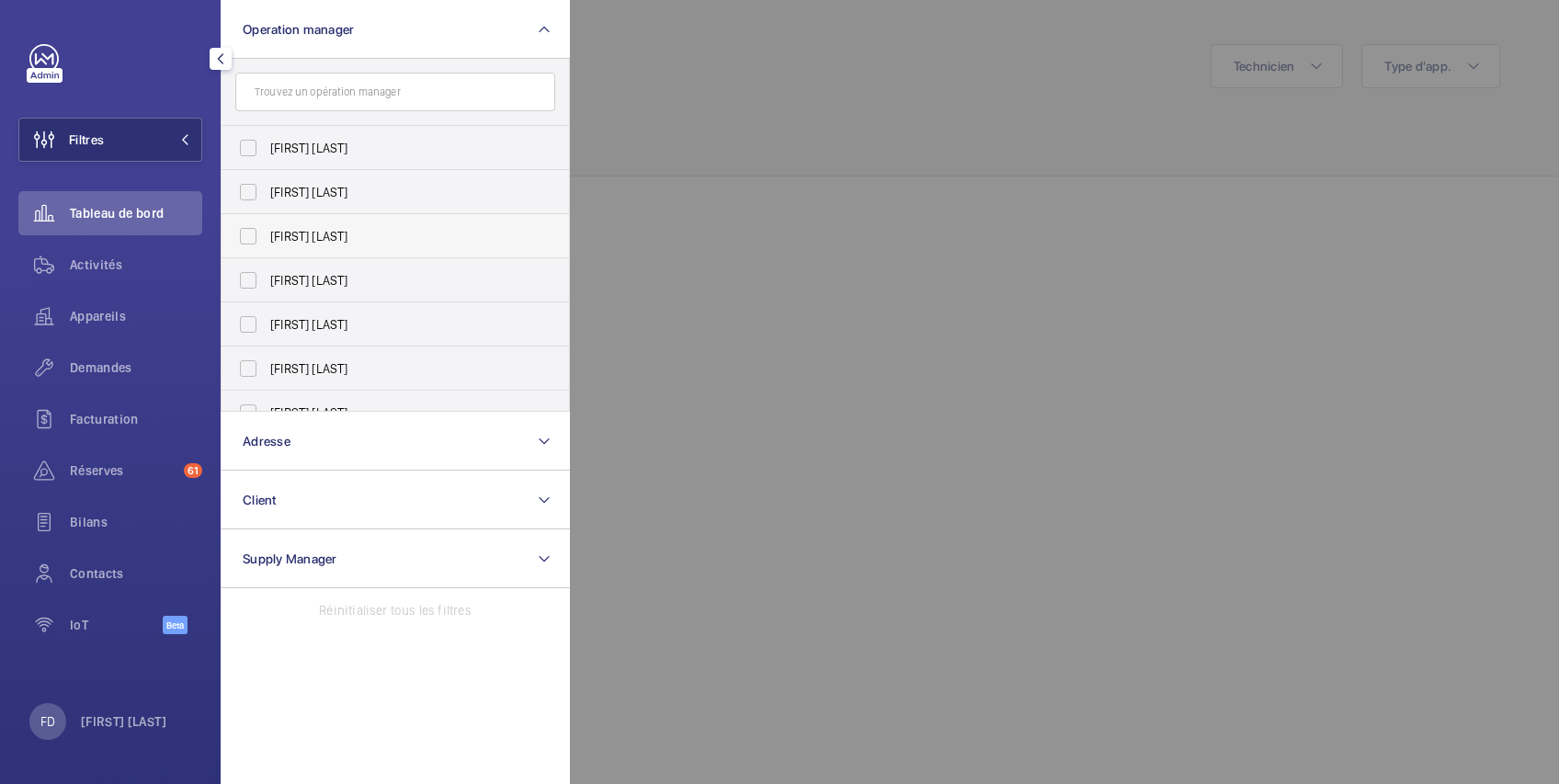click on "[FIRST] [LAST]" at bounding box center (396, 236) 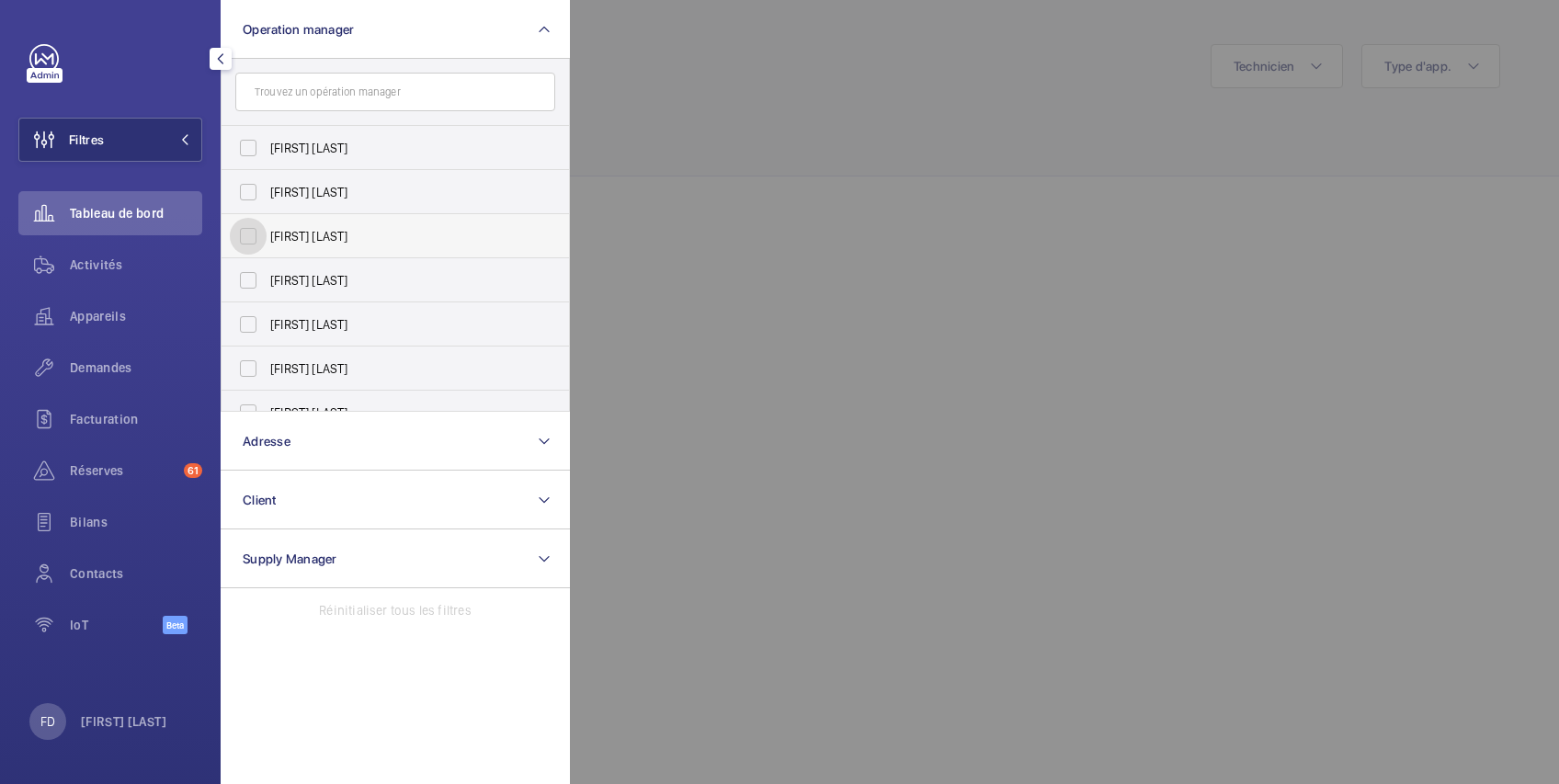 click on "[FIRST] [LAST]" at bounding box center [248, 236] 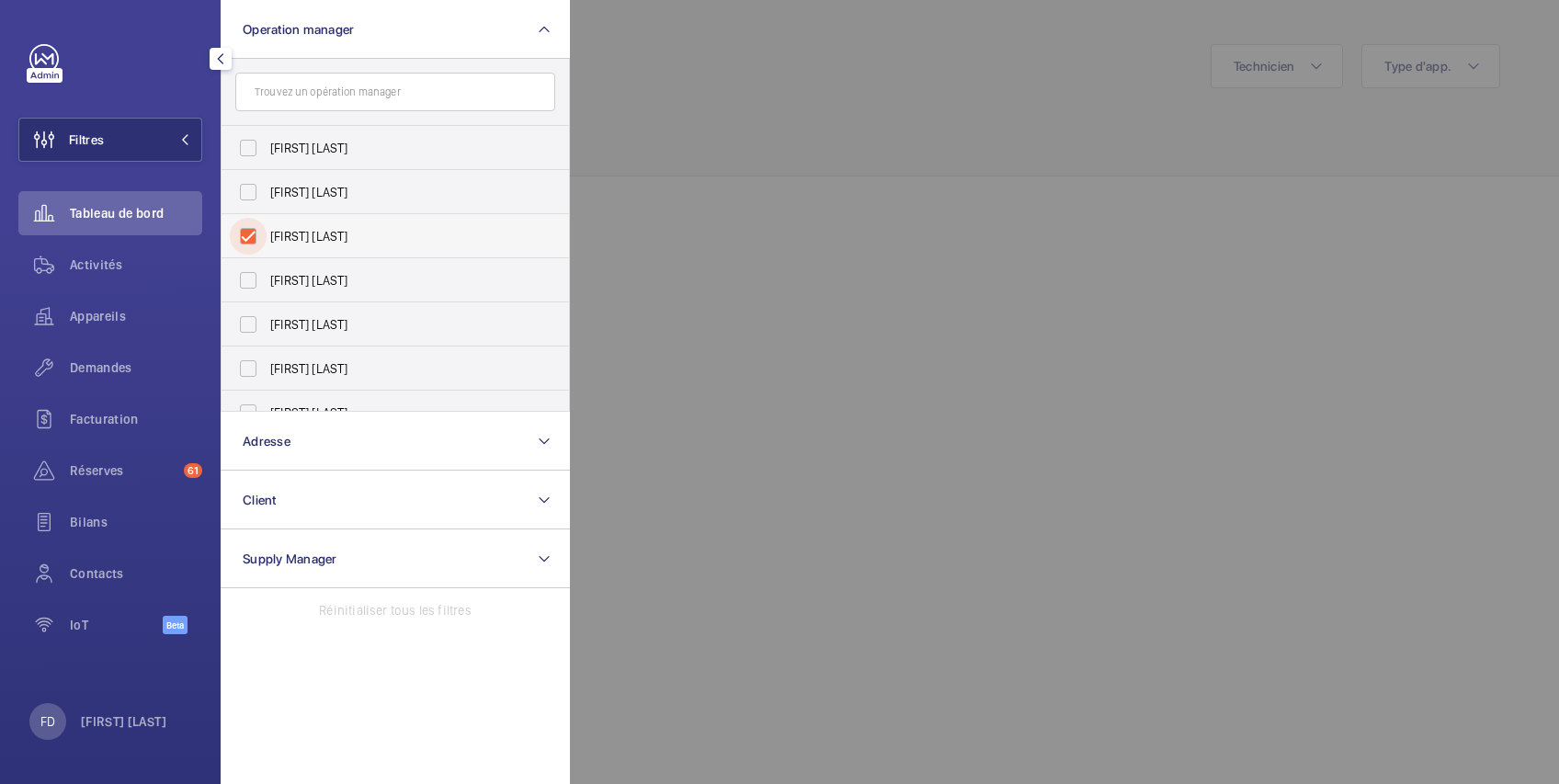 checkbox on "true" 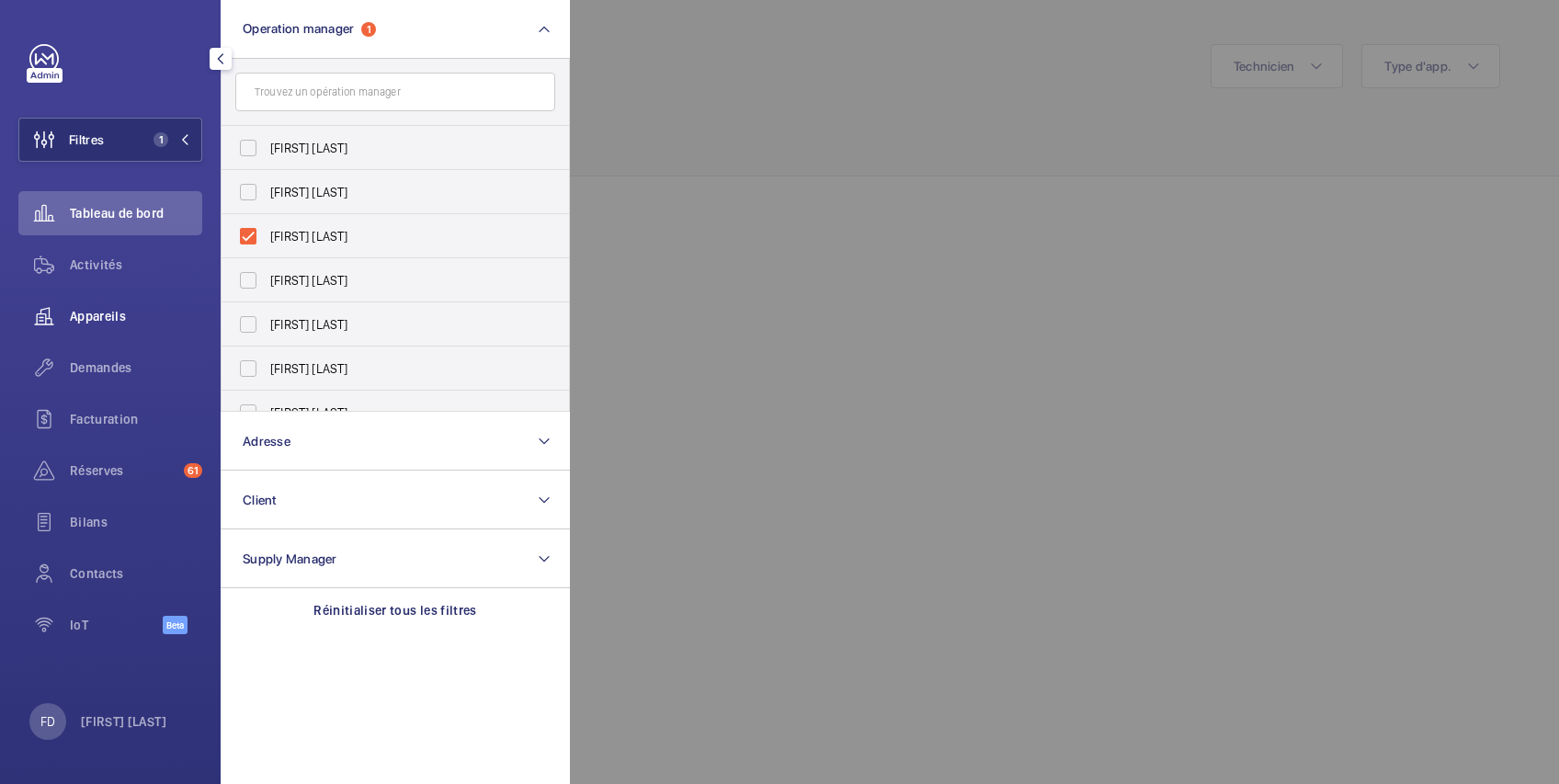 click on "Appareils" 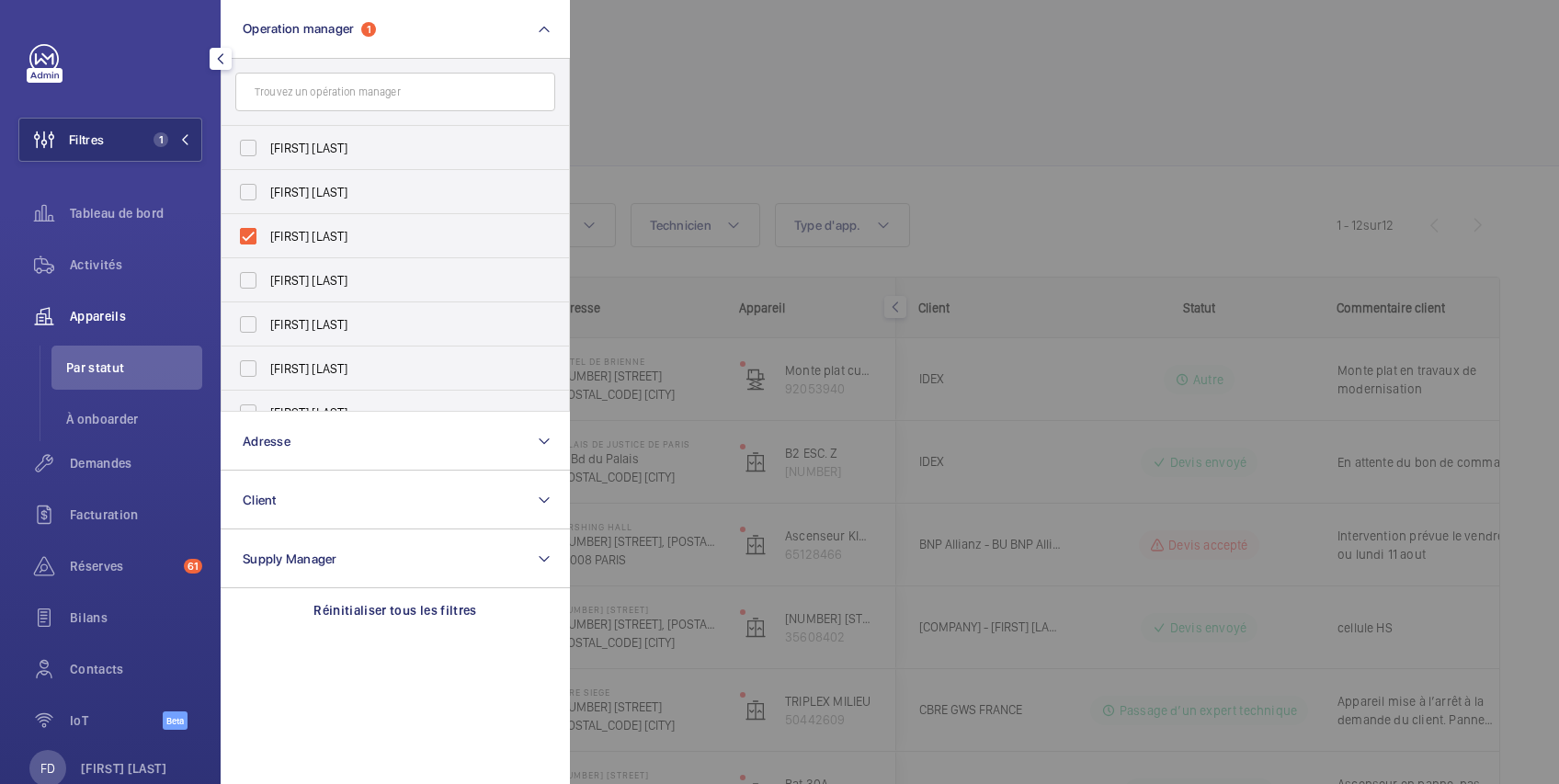 click 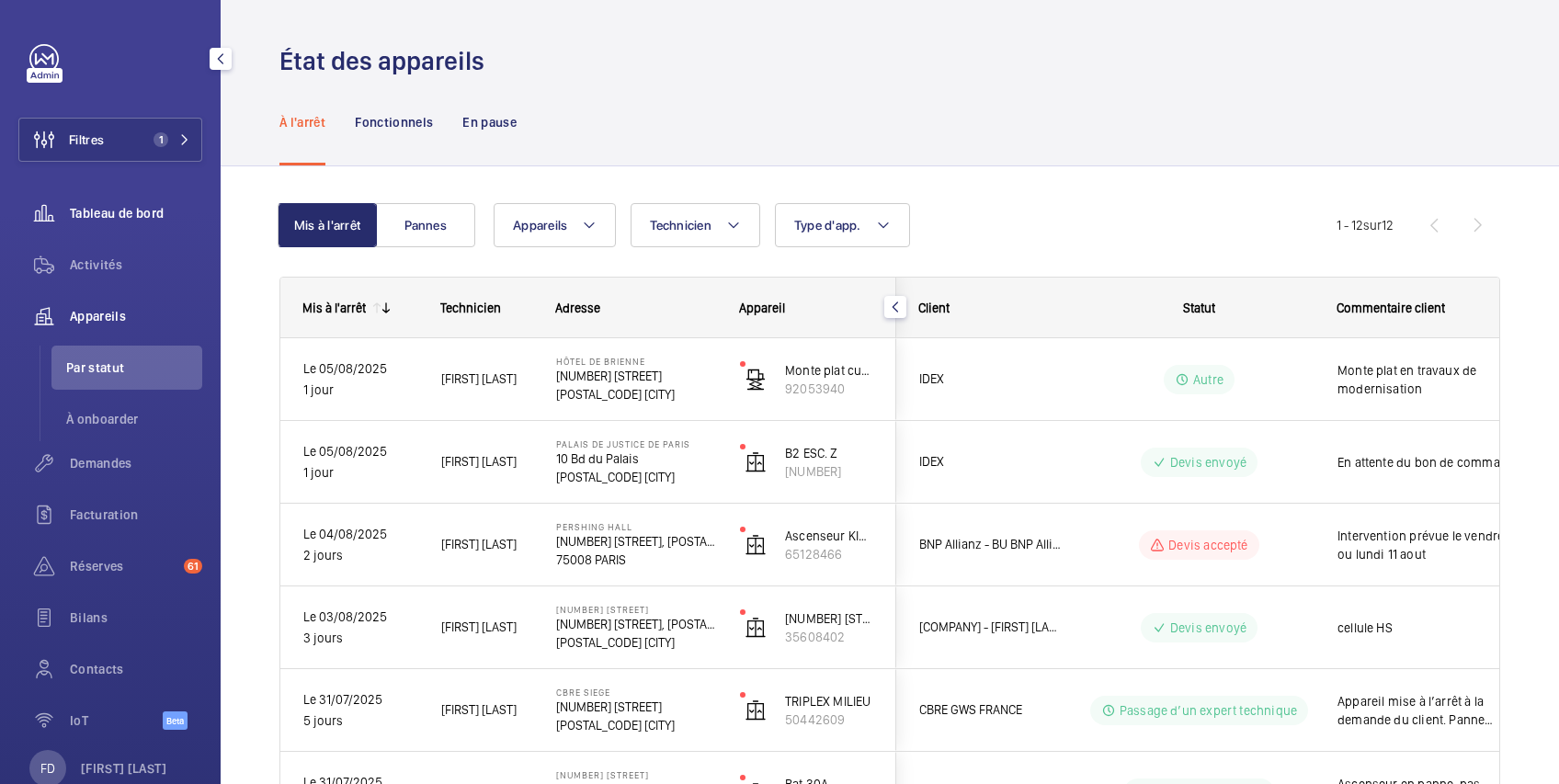 click on "Tableau de bord" 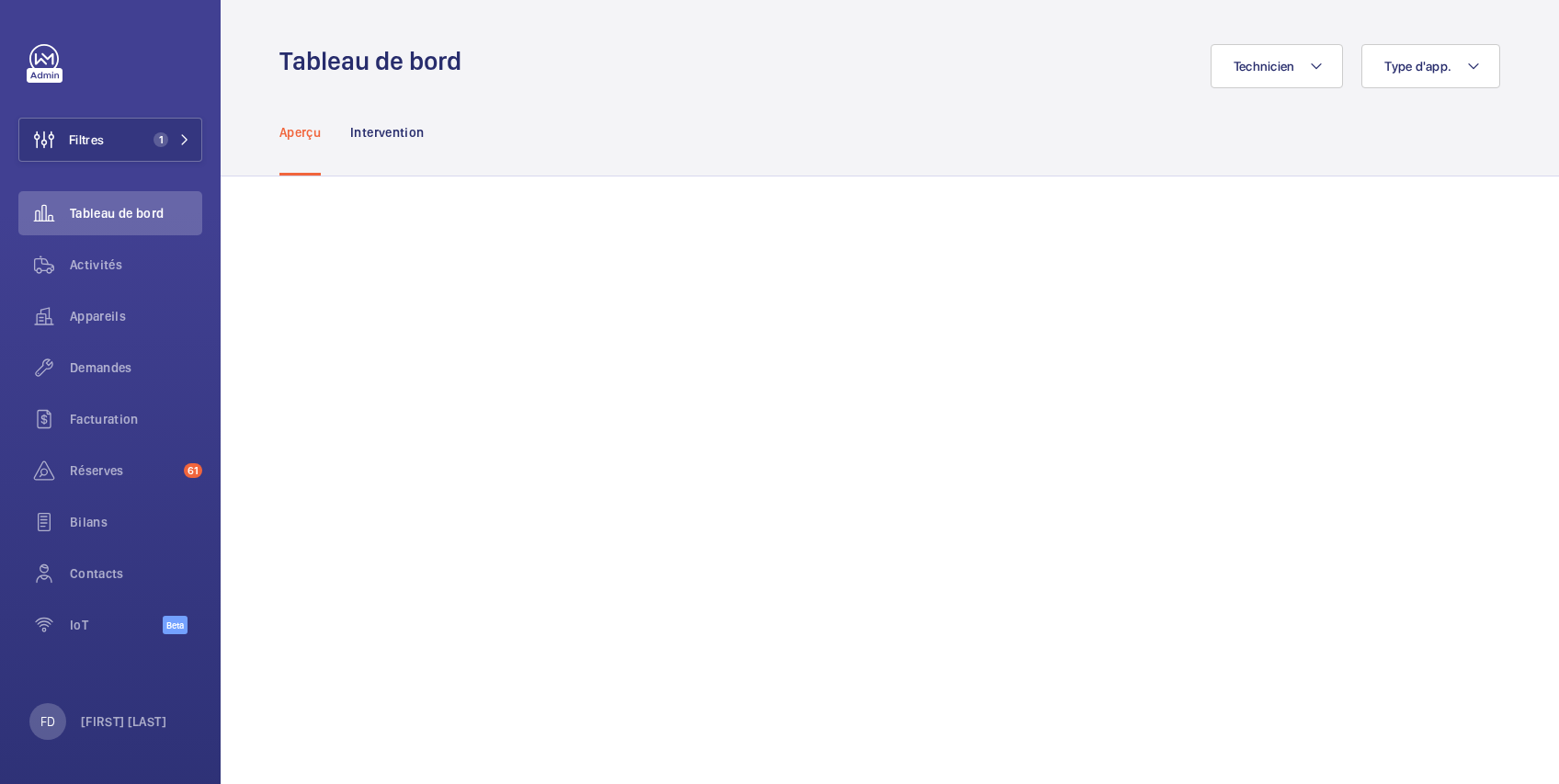 scroll, scrollTop: 0, scrollLeft: 0, axis: both 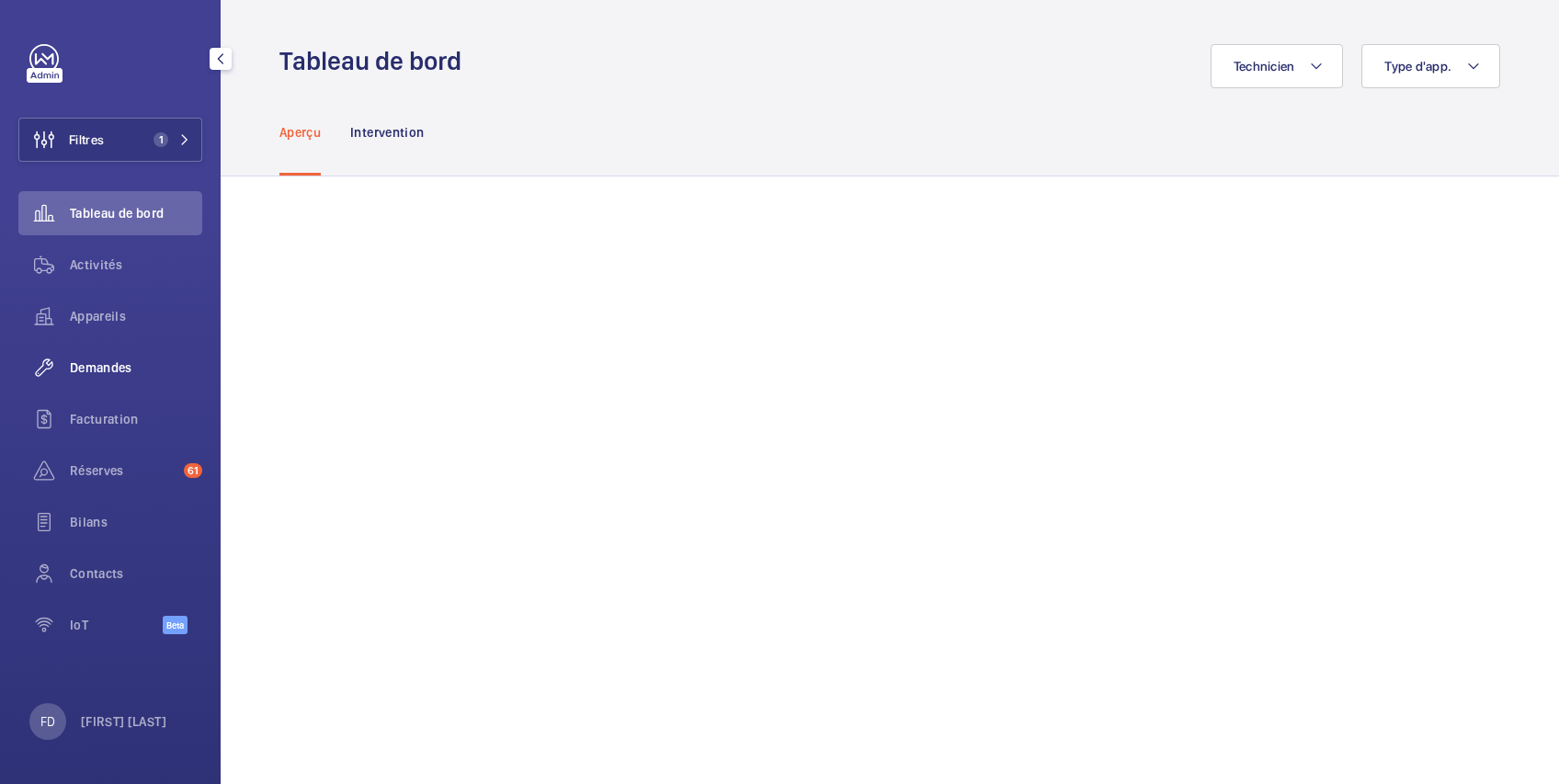 click on "Demandes" 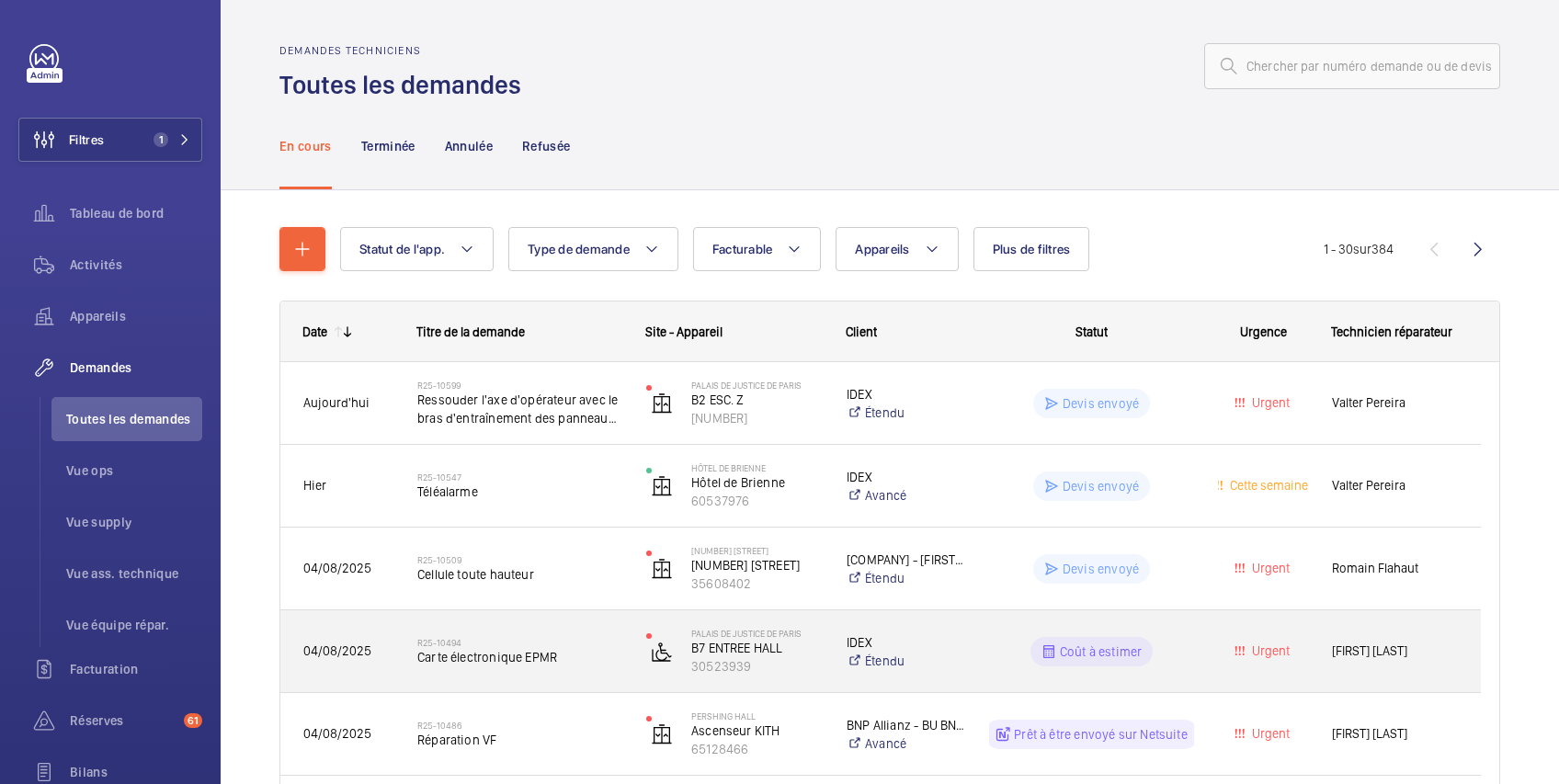 scroll, scrollTop: 326, scrollLeft: 0, axis: vertical 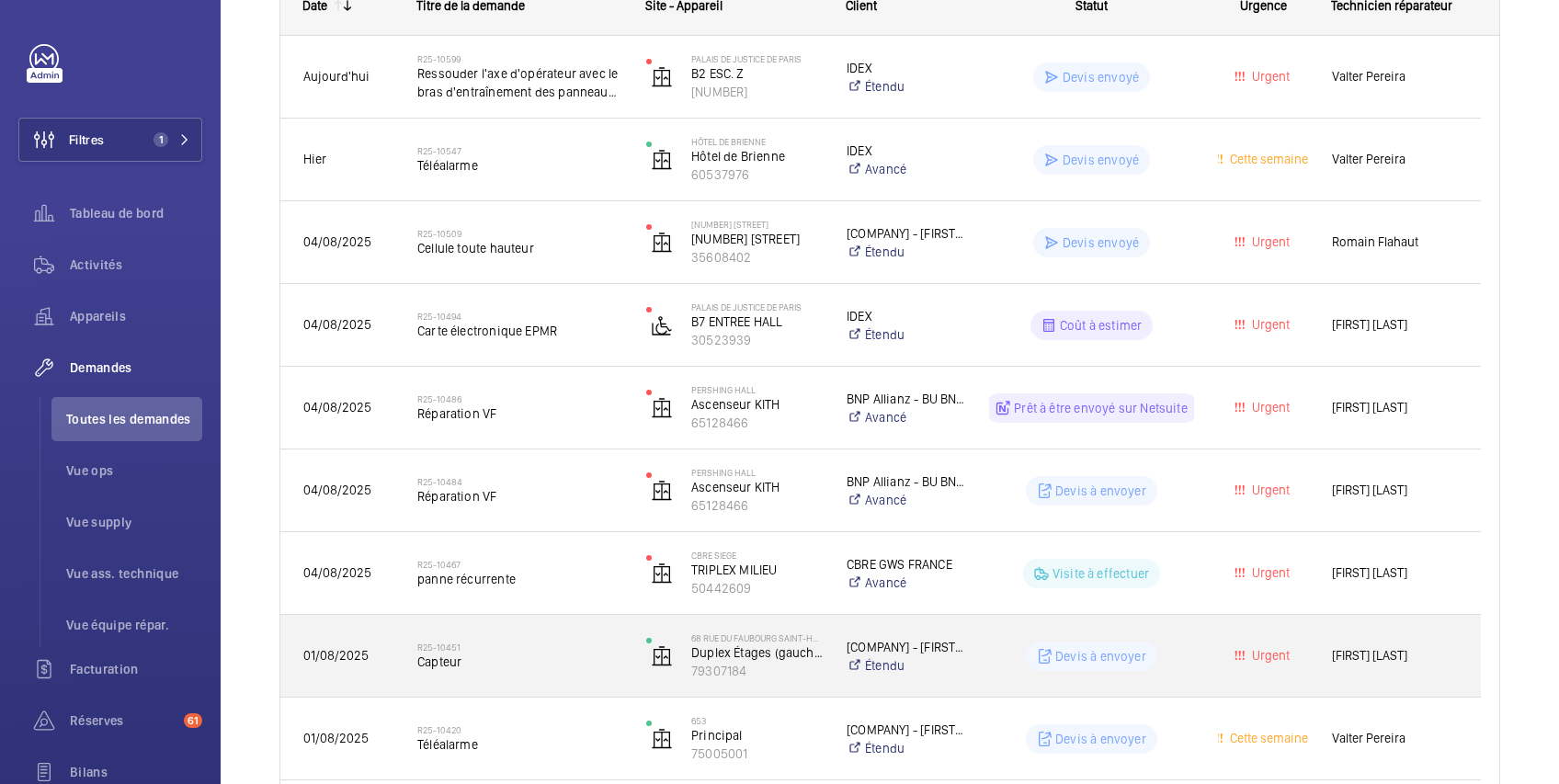 click on "Devis à envoyer" 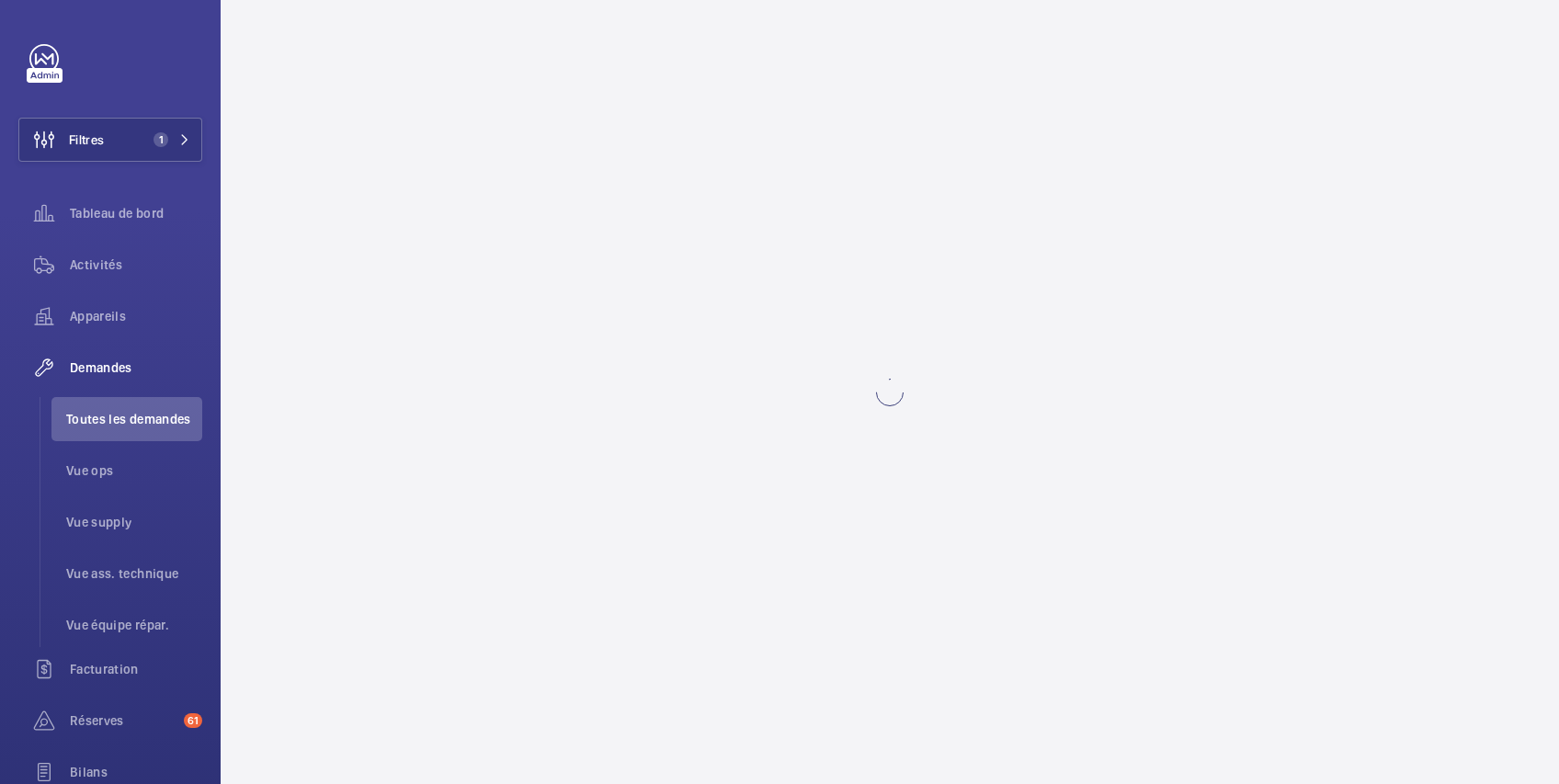 scroll, scrollTop: 0, scrollLeft: 0, axis: both 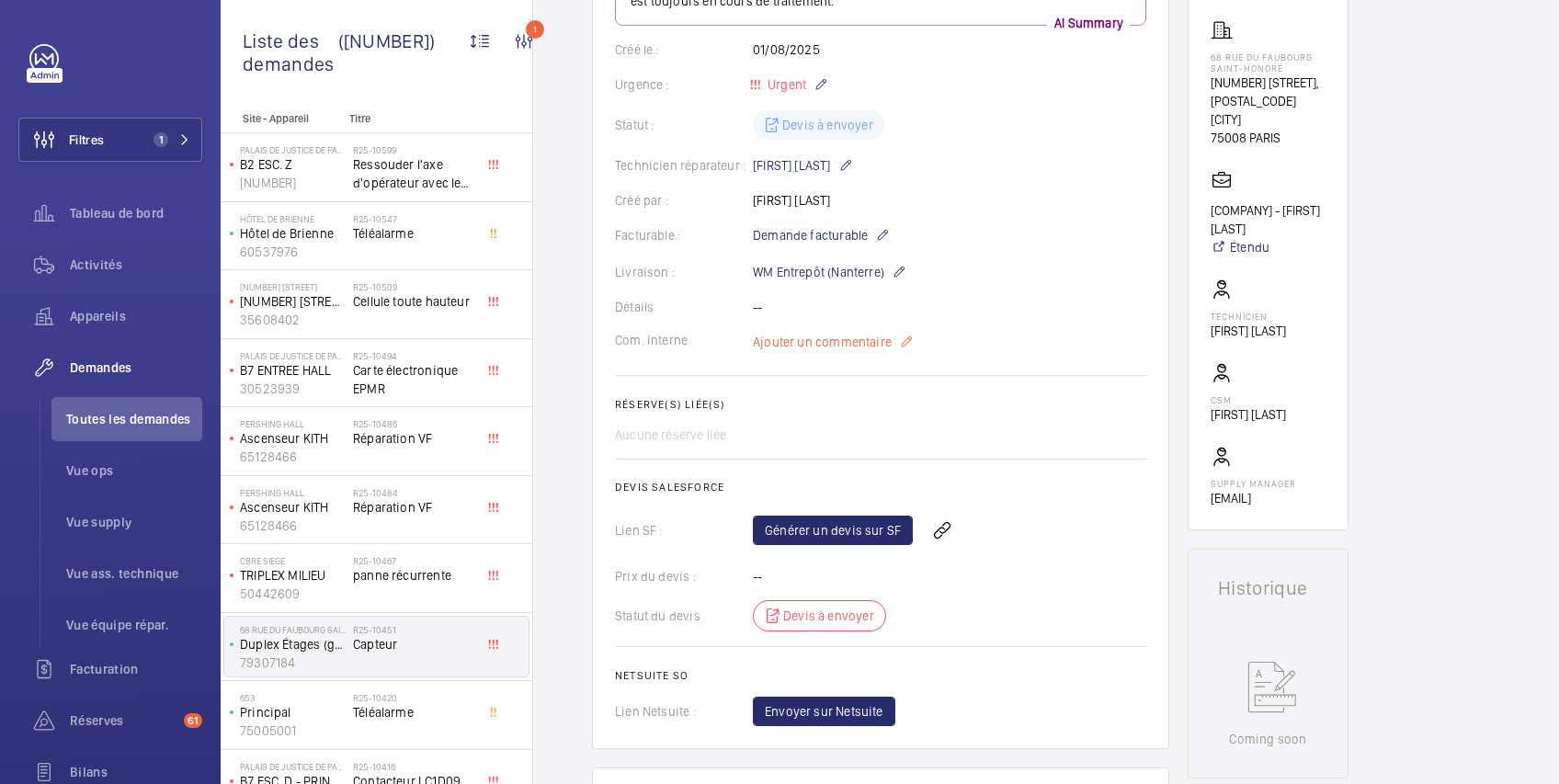click 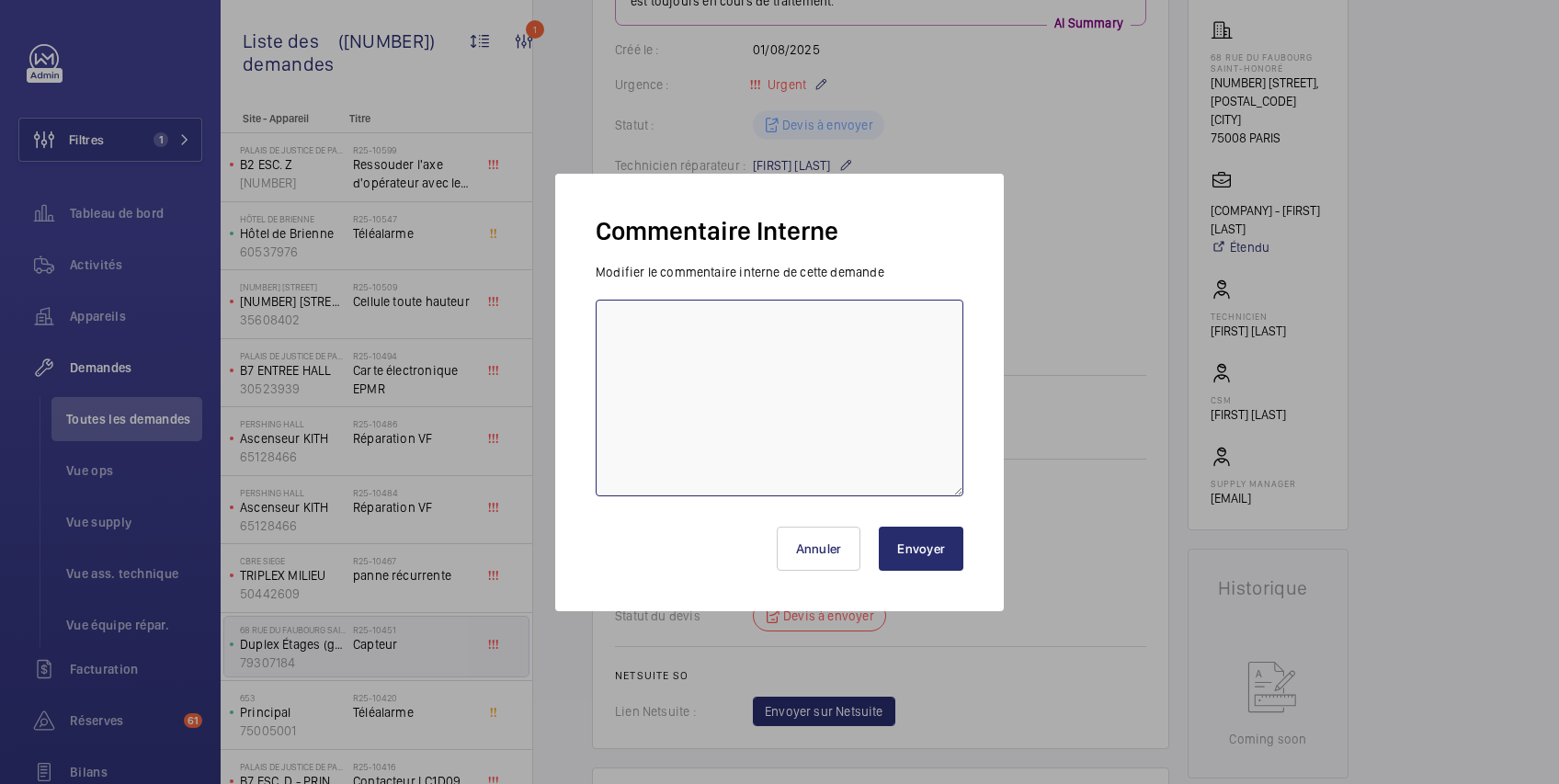 click at bounding box center (780, 398) 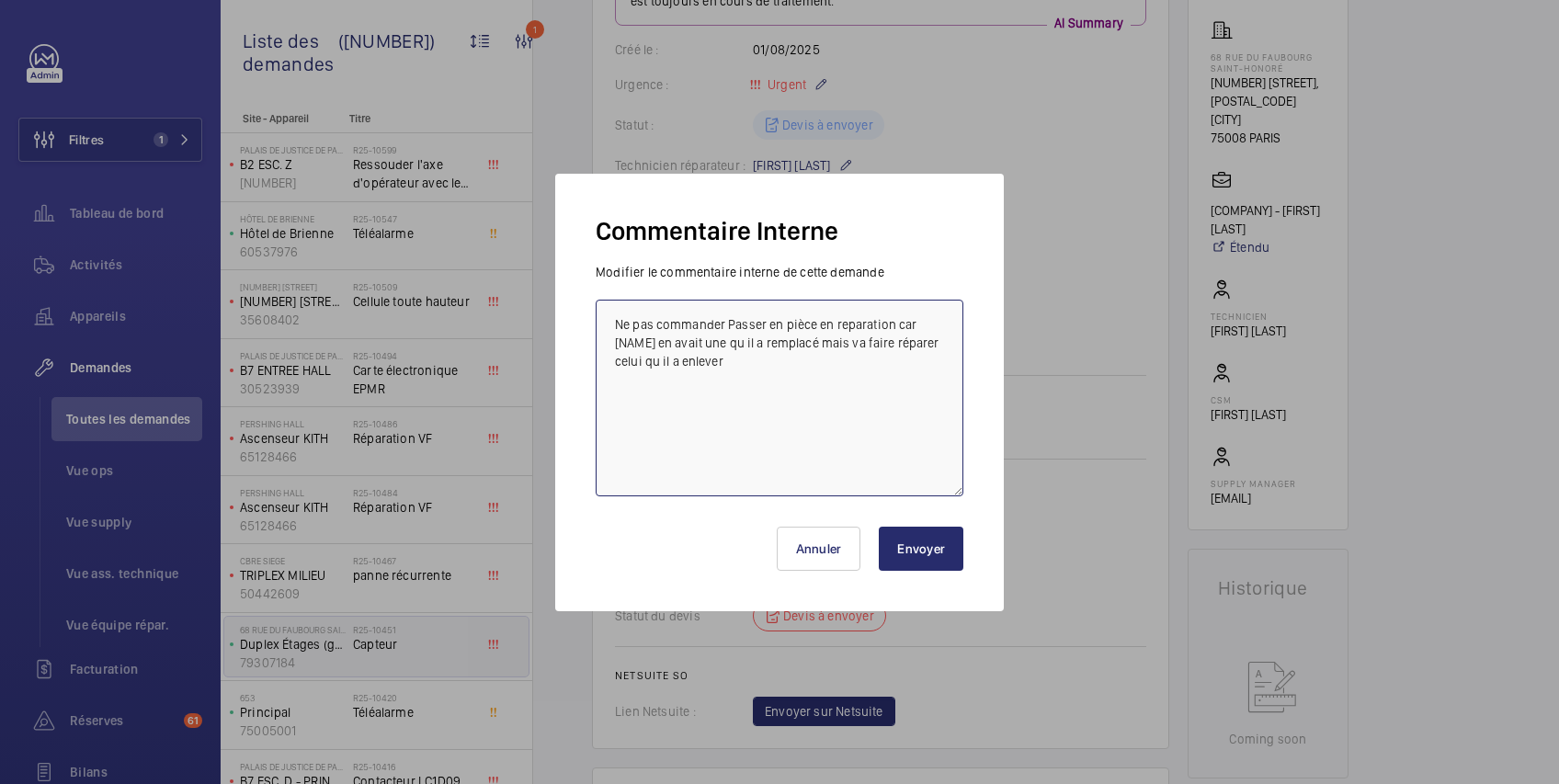 type on "Ne pas commander Passer en pièce en reparation car [NAME] en avait une qu il a remplacé mais va faire réparer celui qu il a enlever" 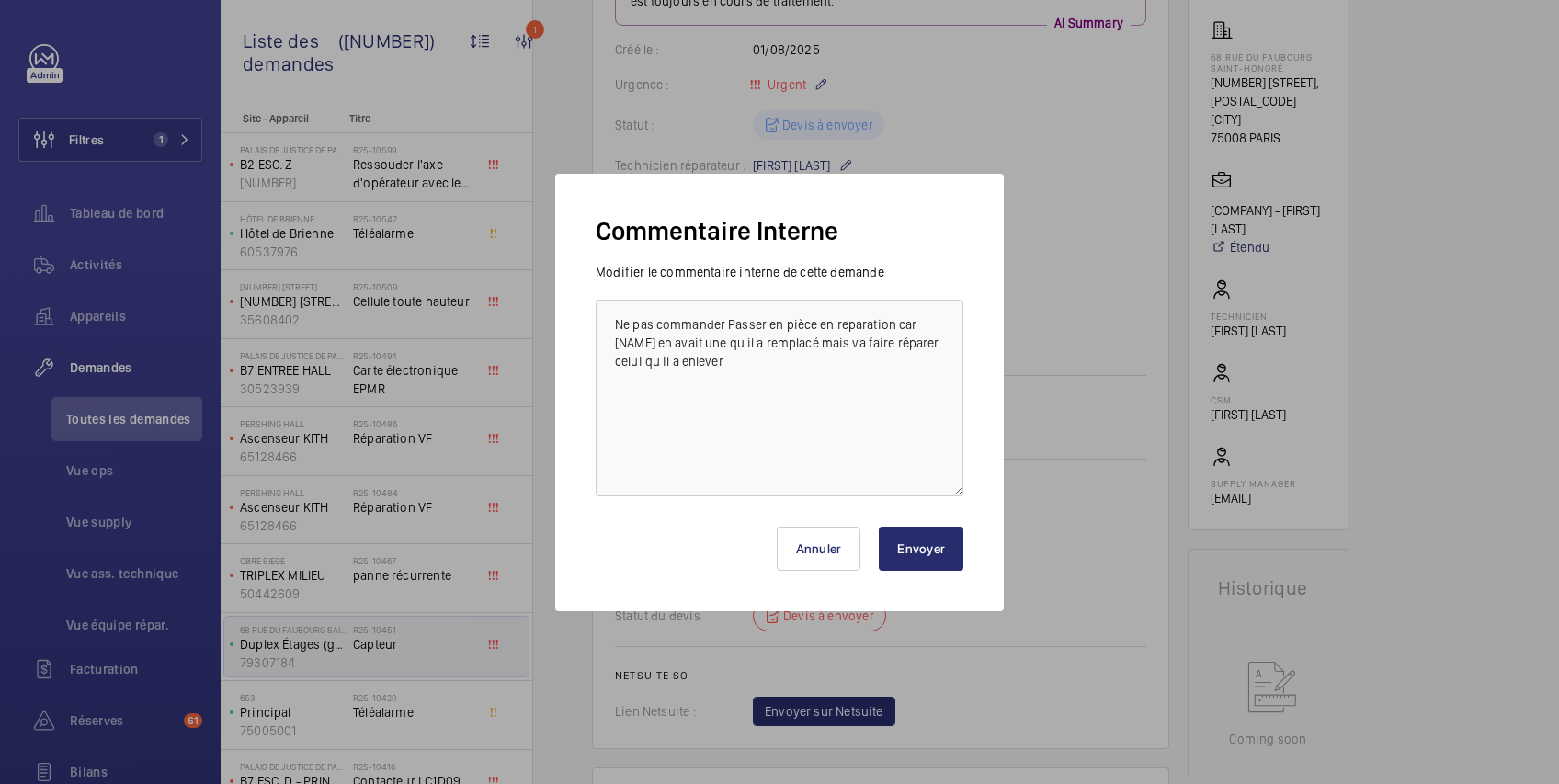 click on "Envoyer" at bounding box center (921, 549) 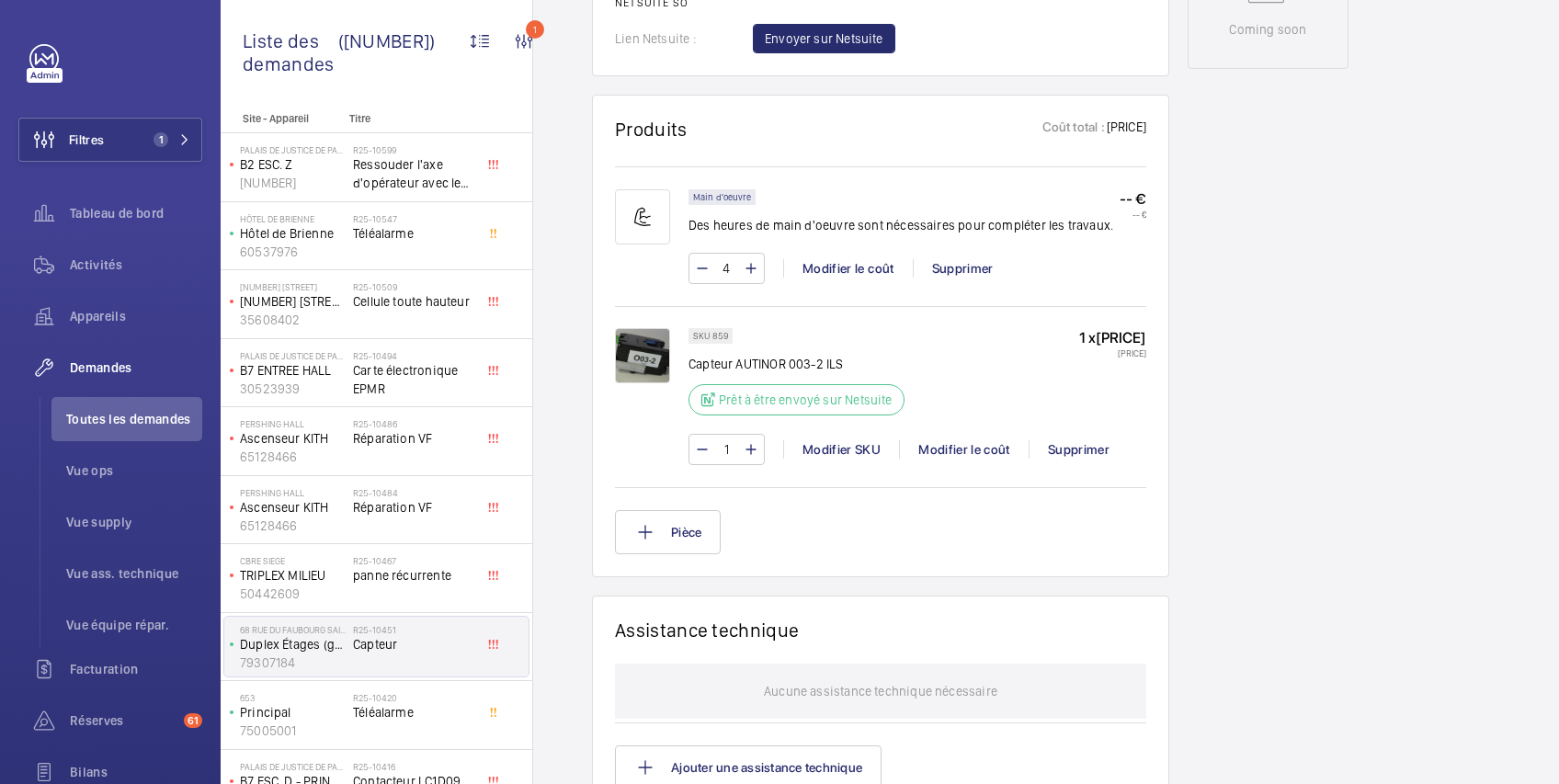 scroll, scrollTop: 382, scrollLeft: 0, axis: vertical 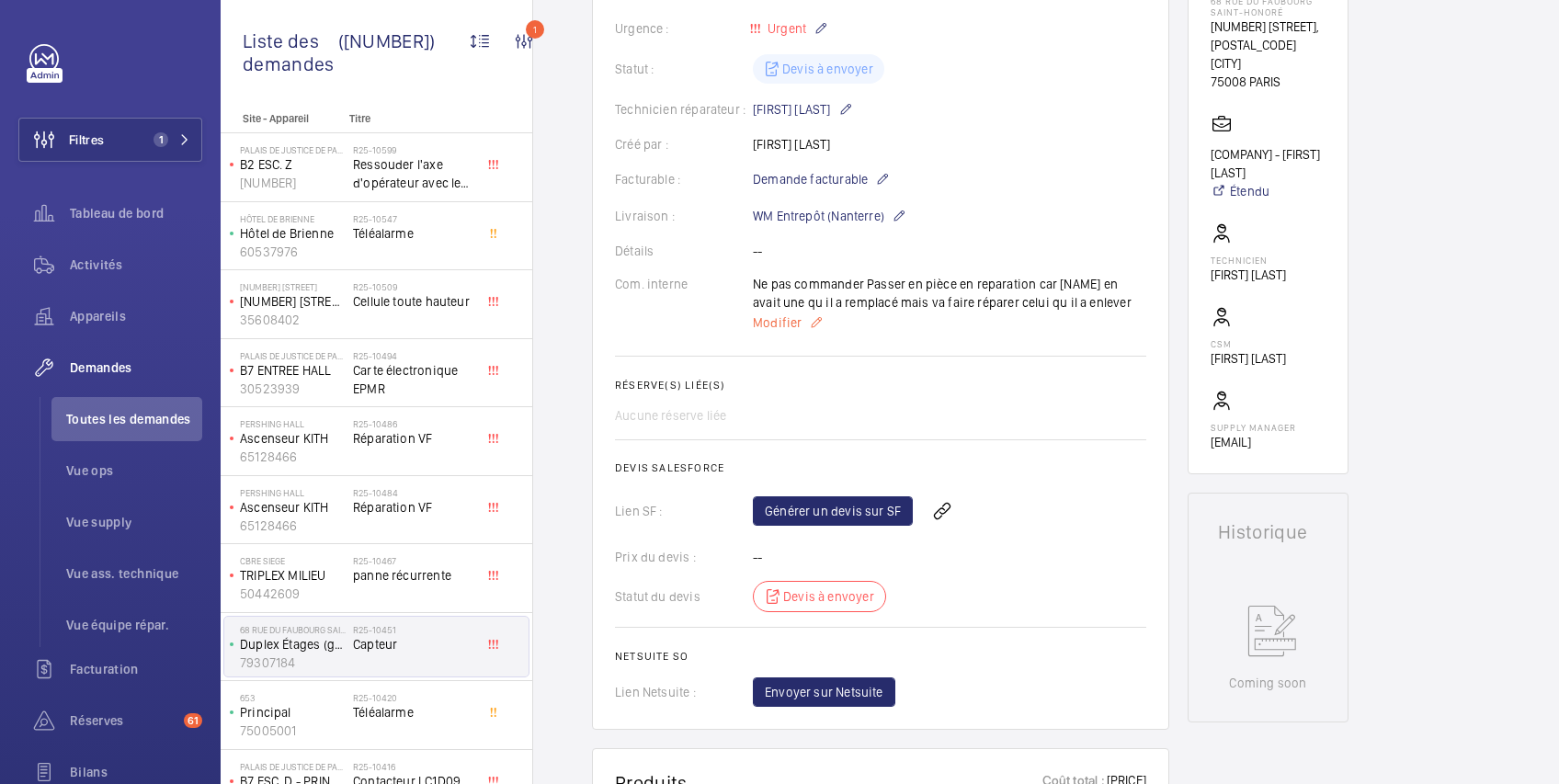 click 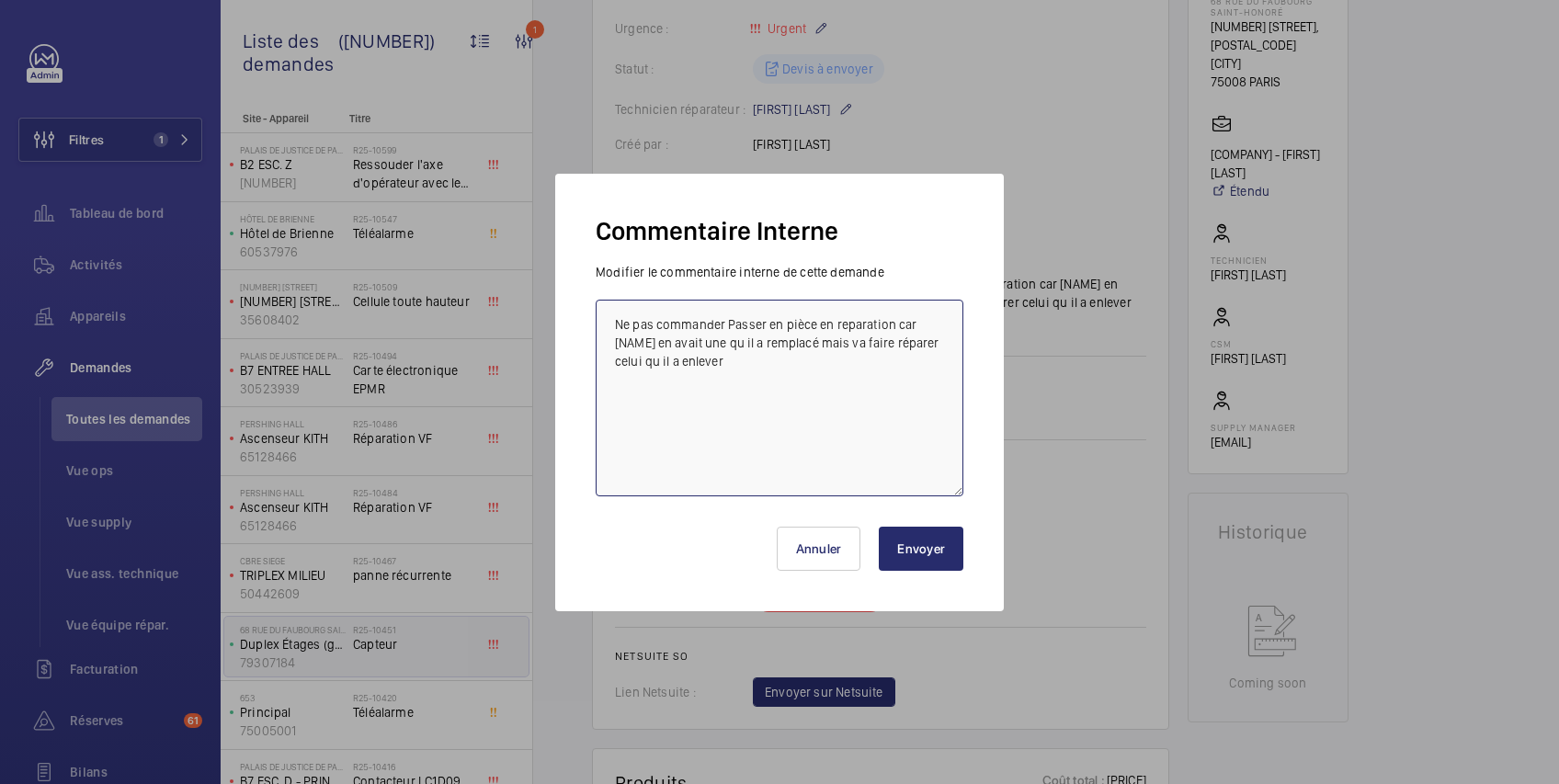 click on "Ne pas commander Passer en pièce en reparation car [NAME] en avait une qu il a remplacé mais va faire réparer celui qu il a enlever" at bounding box center [780, 398] 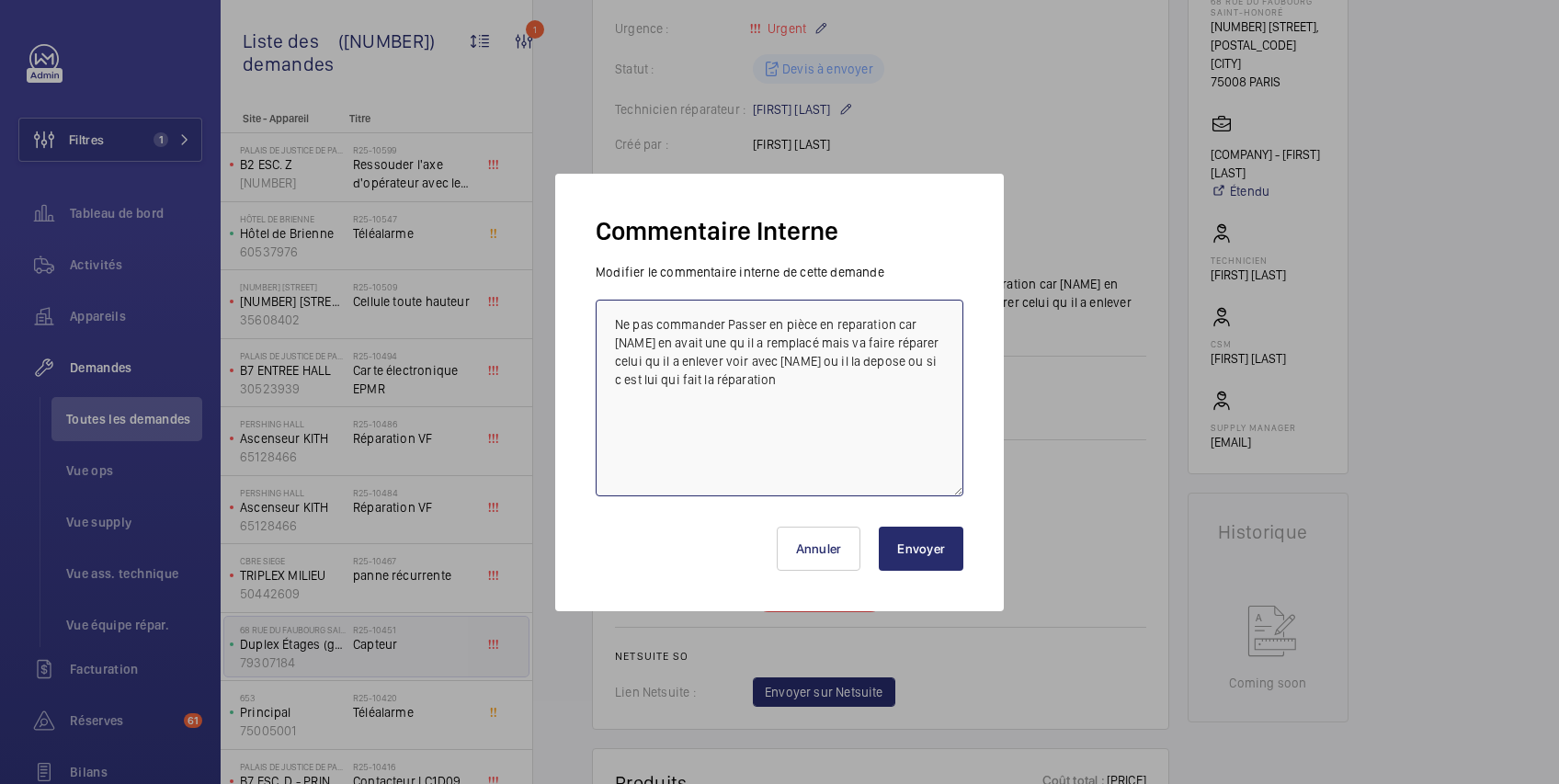 type on "Ne pas commander Passer en pièce en reparation car [NAME] en avait une qu il a remplacé mais va faire réparer celui qu il a enlever voir avec [NAME] ou il la depose ou si c est lui qui fait la réparation" 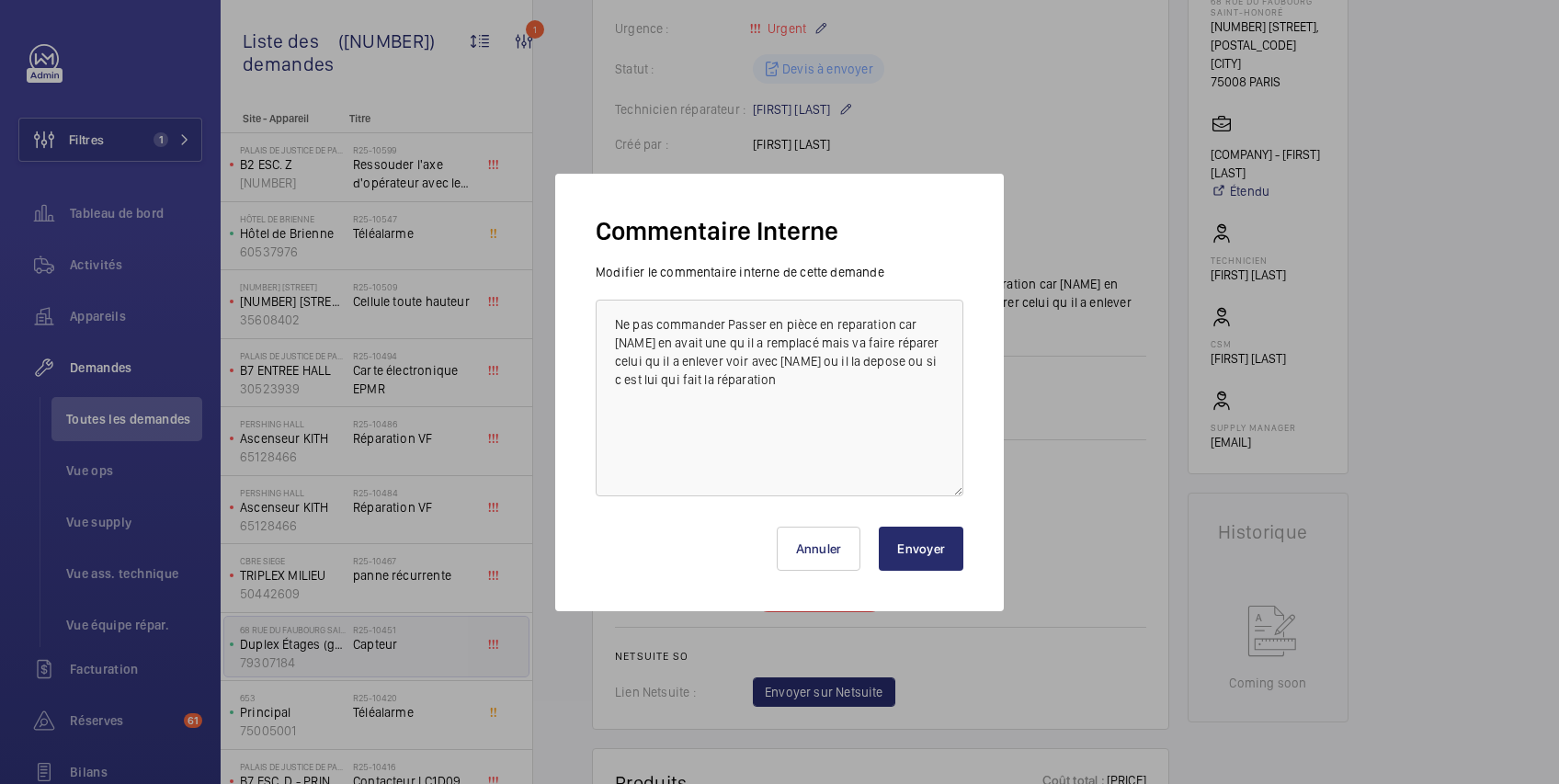 click on "Envoyer" at bounding box center (921, 549) 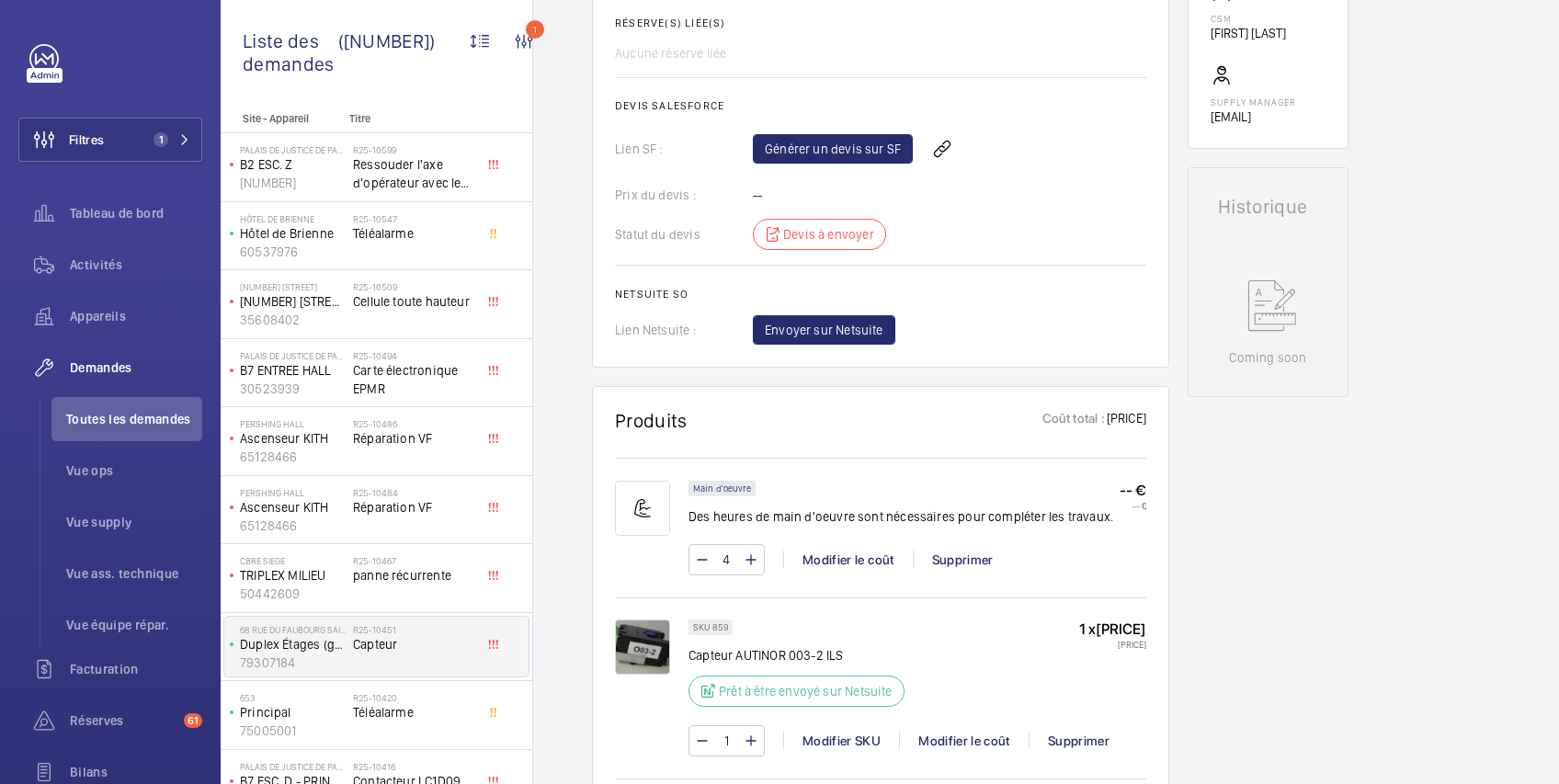 scroll, scrollTop: 709, scrollLeft: 0, axis: vertical 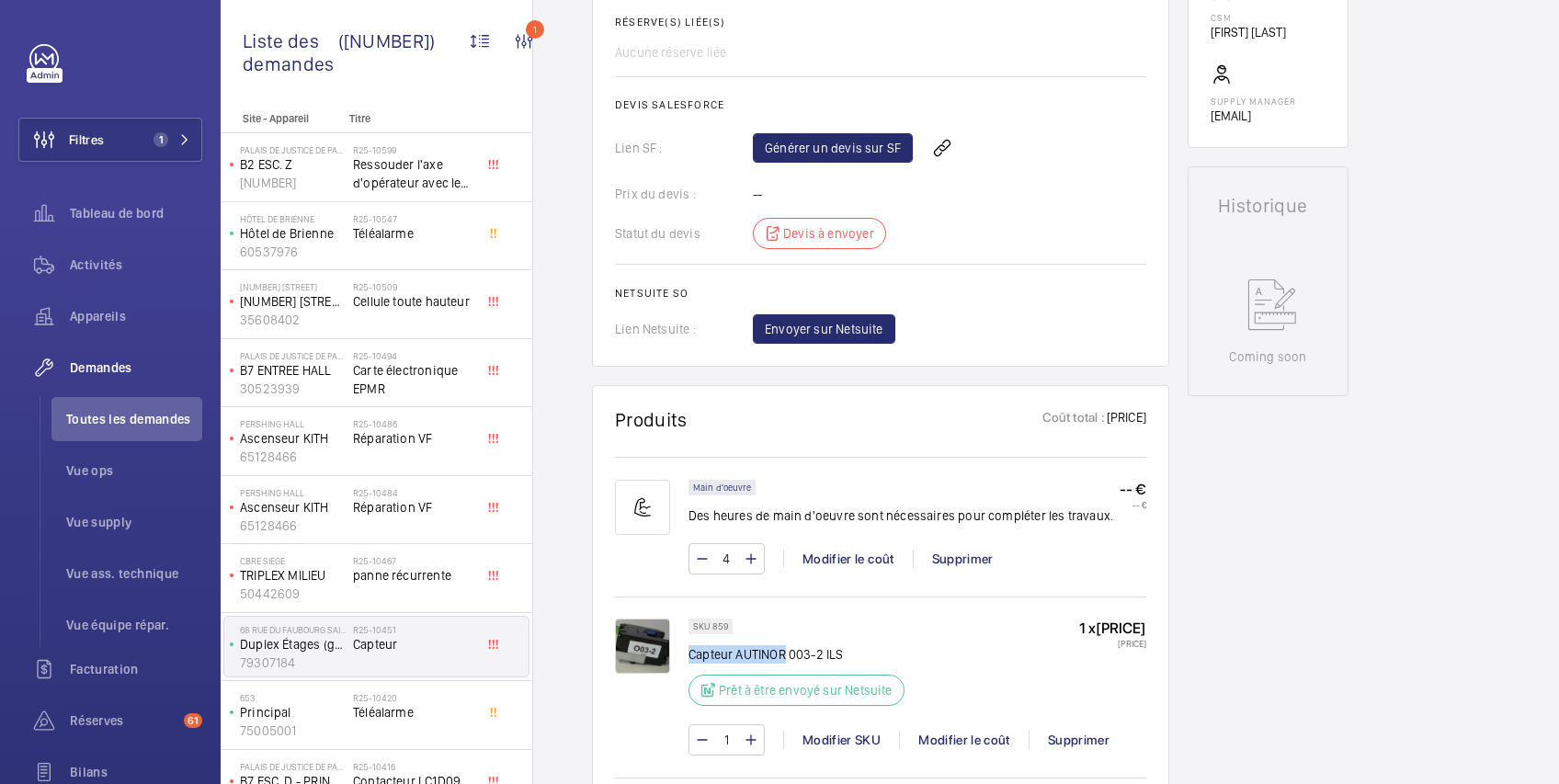 drag, startPoint x: 691, startPoint y: 651, endPoint x: 785, endPoint y: 646, distance: 94.132885 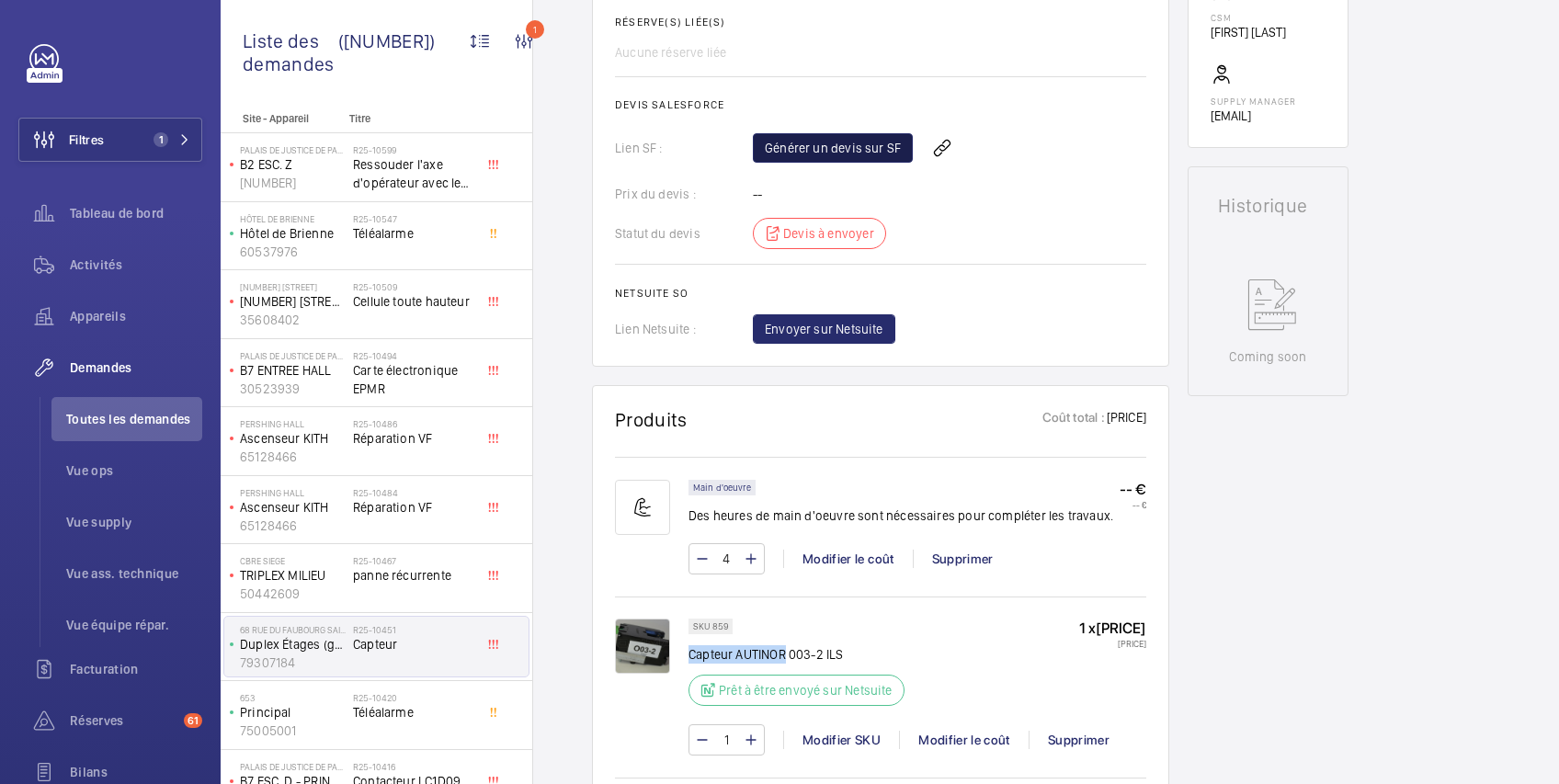 click on "Générer un devis sur SF" 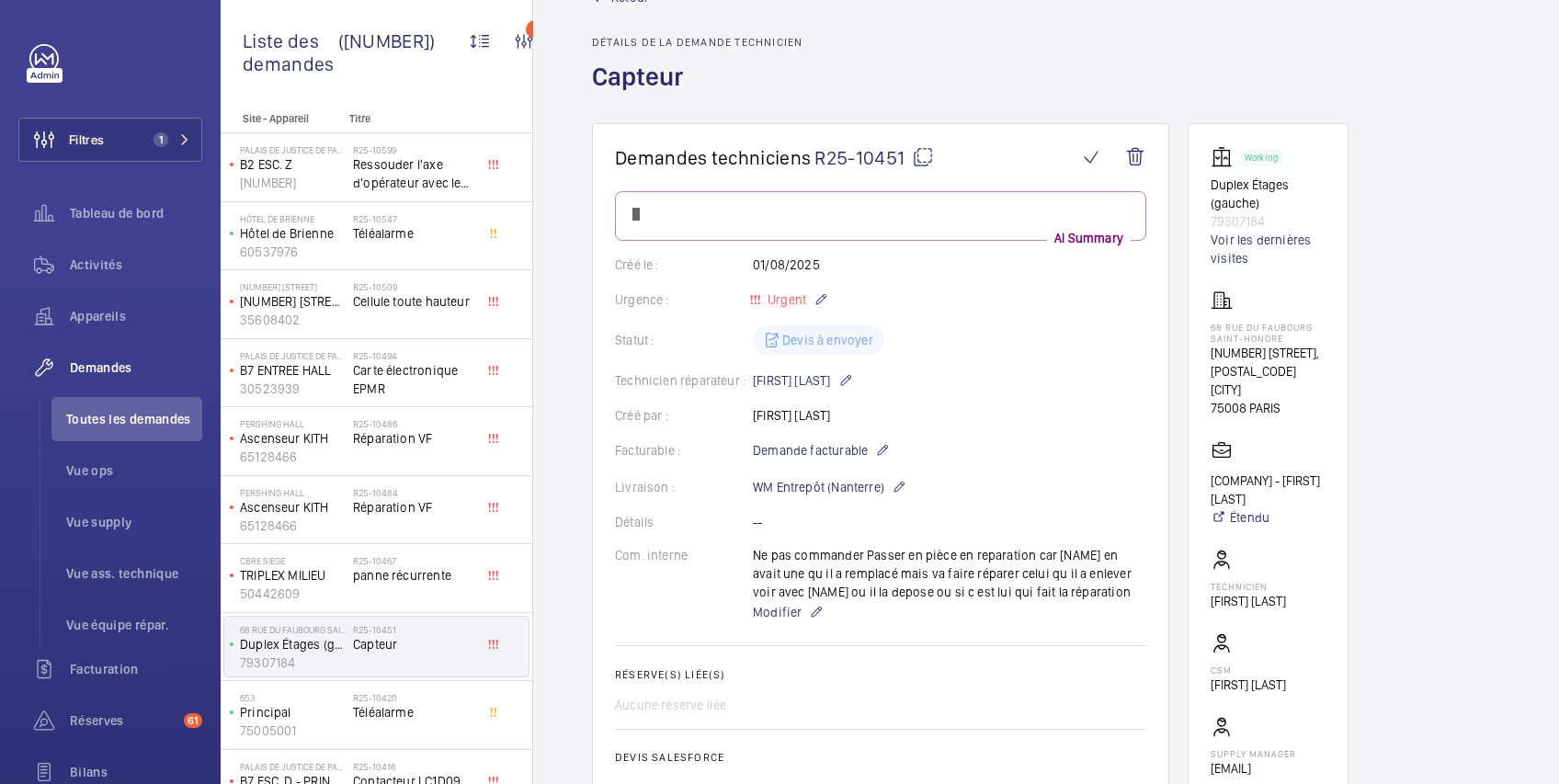 scroll, scrollTop: 55, scrollLeft: 0, axis: vertical 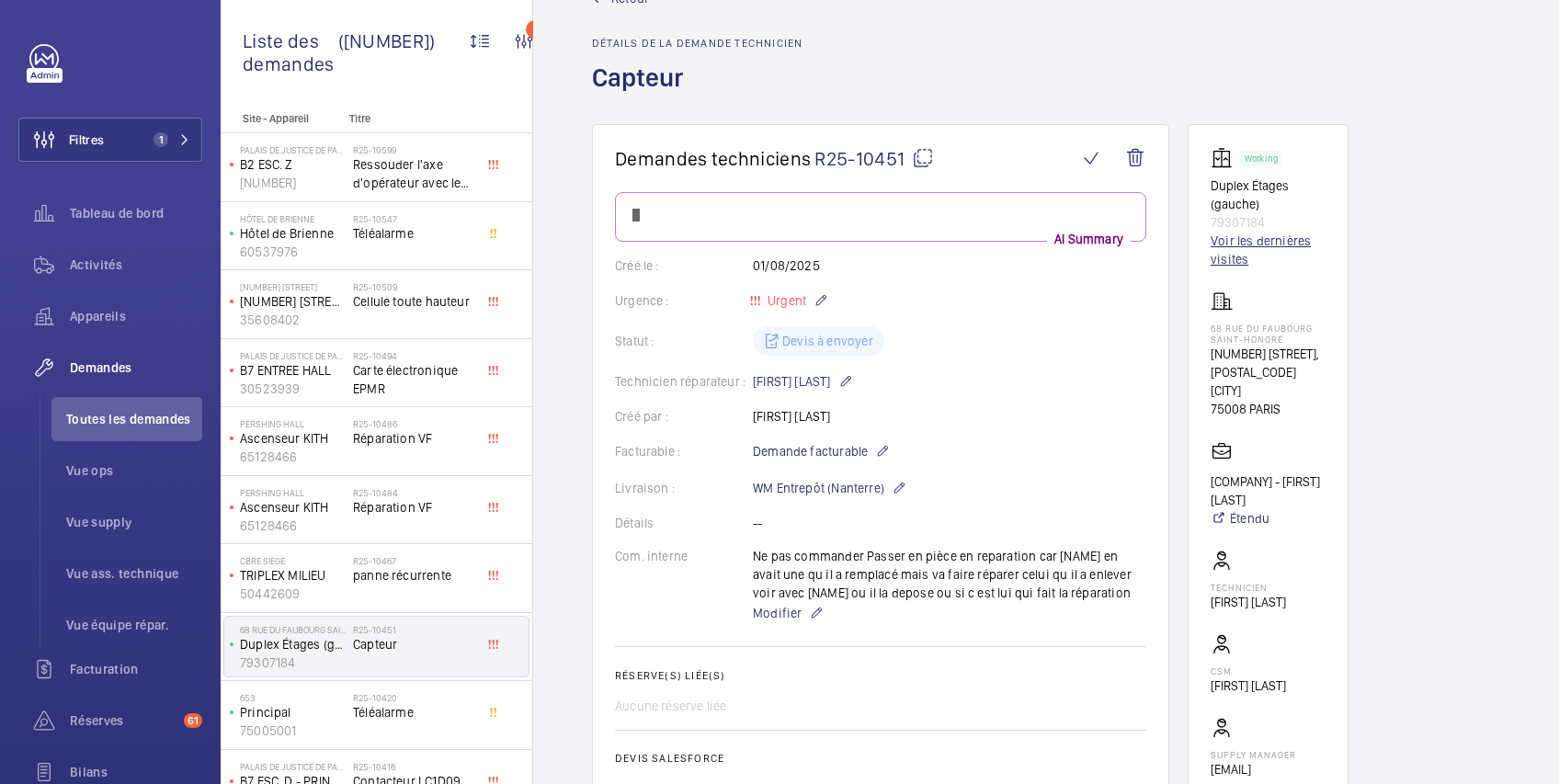 click on "Voir les dernières visites" 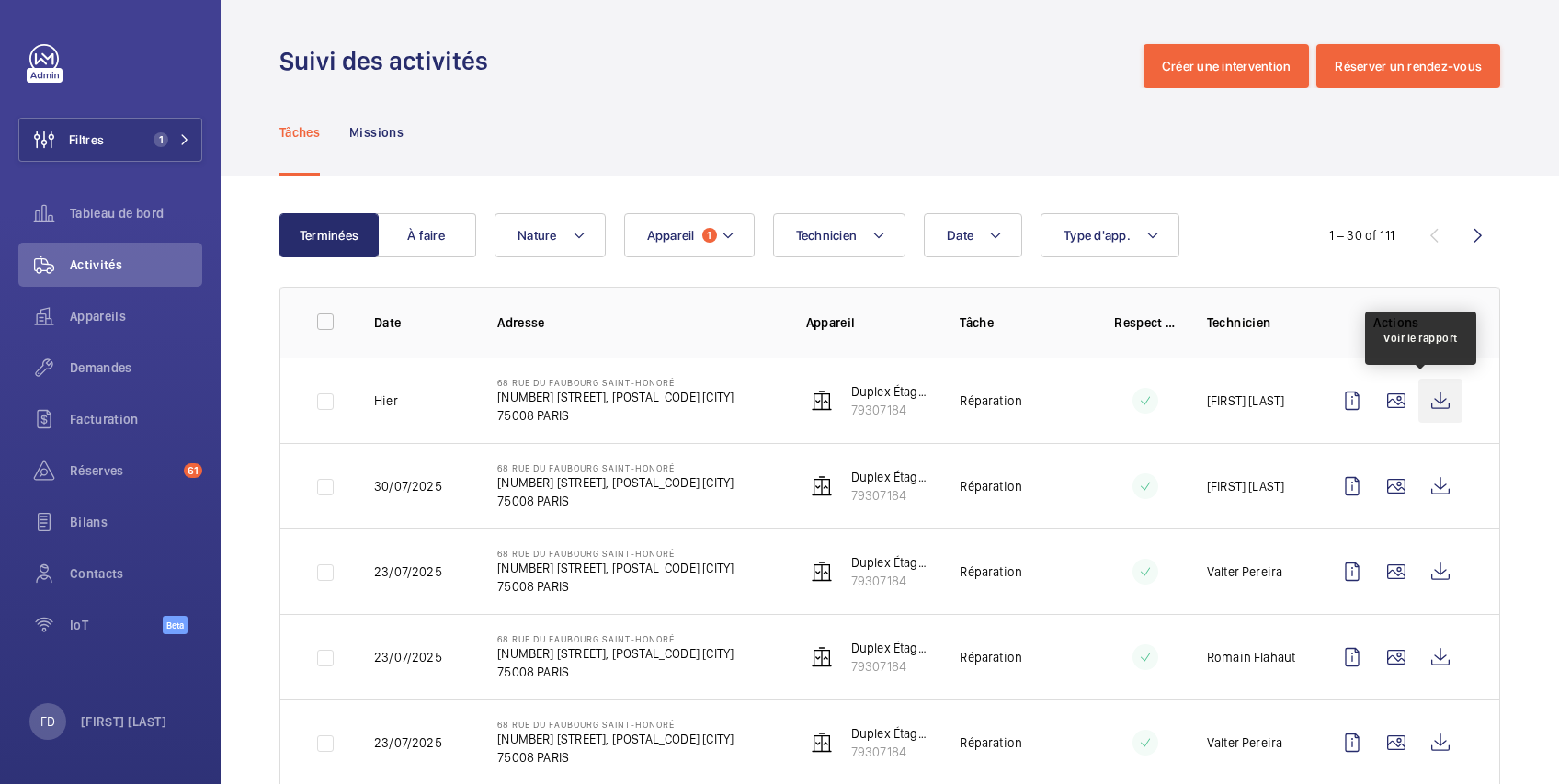 click 